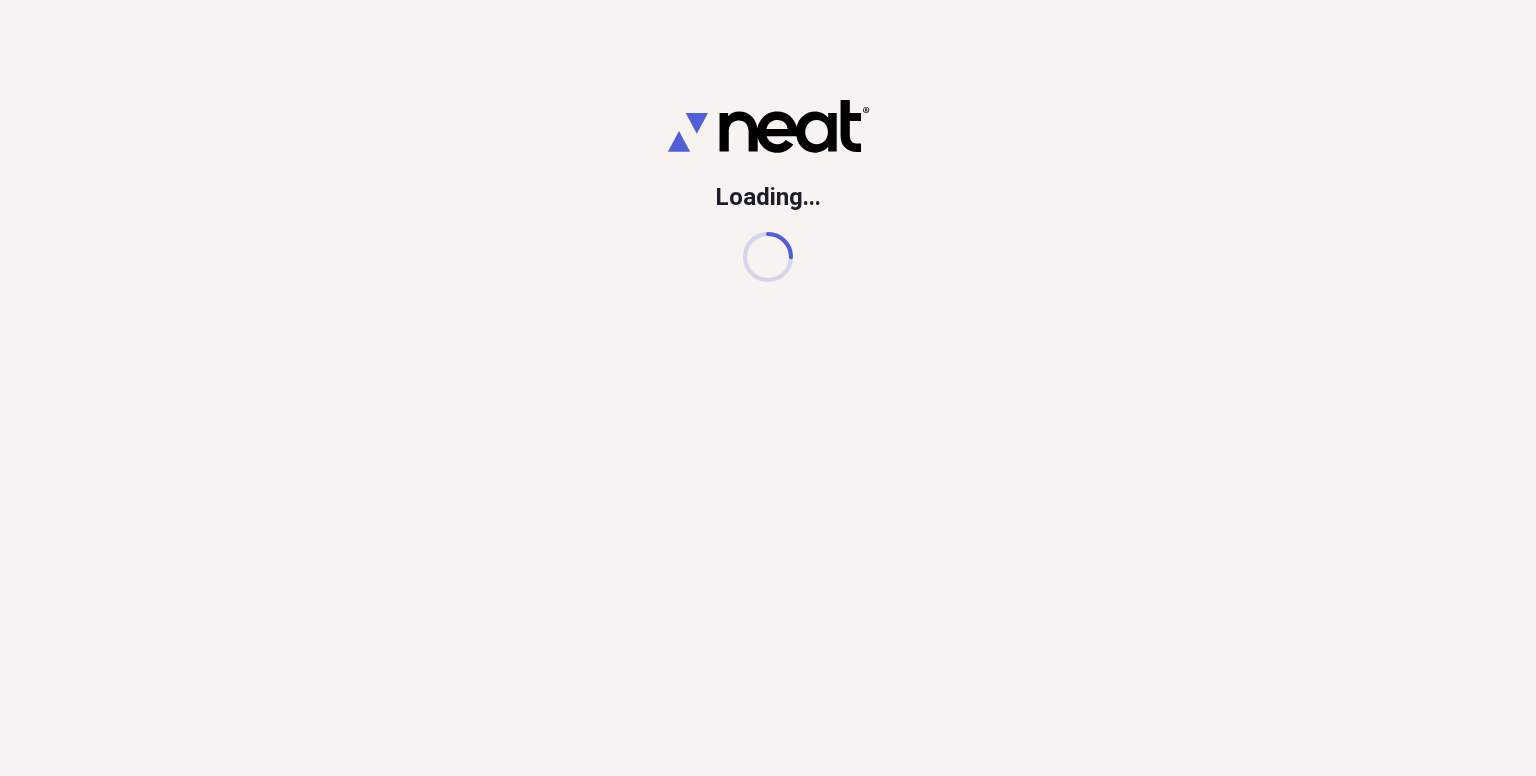 scroll, scrollTop: 0, scrollLeft: 0, axis: both 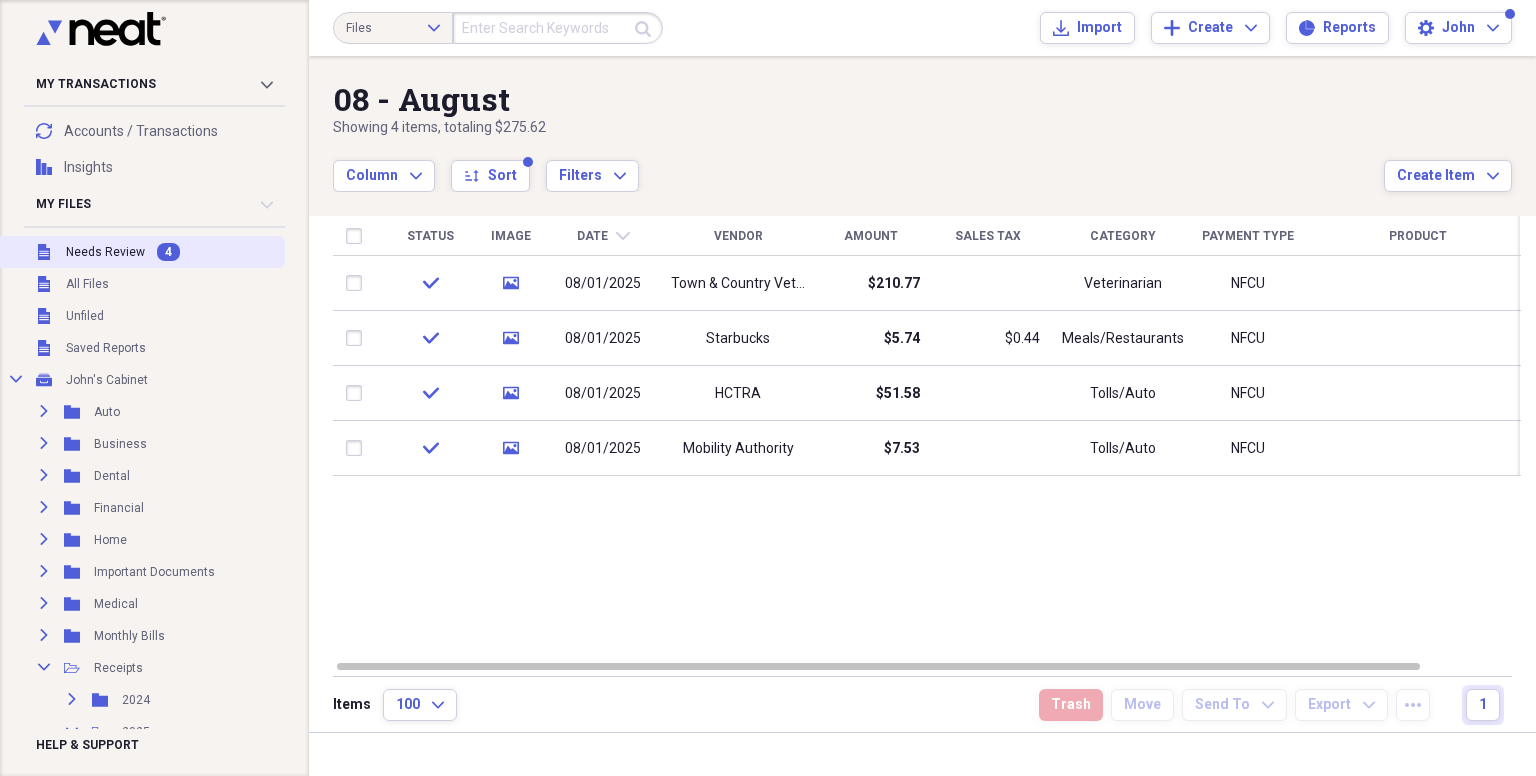 click on "Unfiled Needs Review 4" at bounding box center (140, 252) 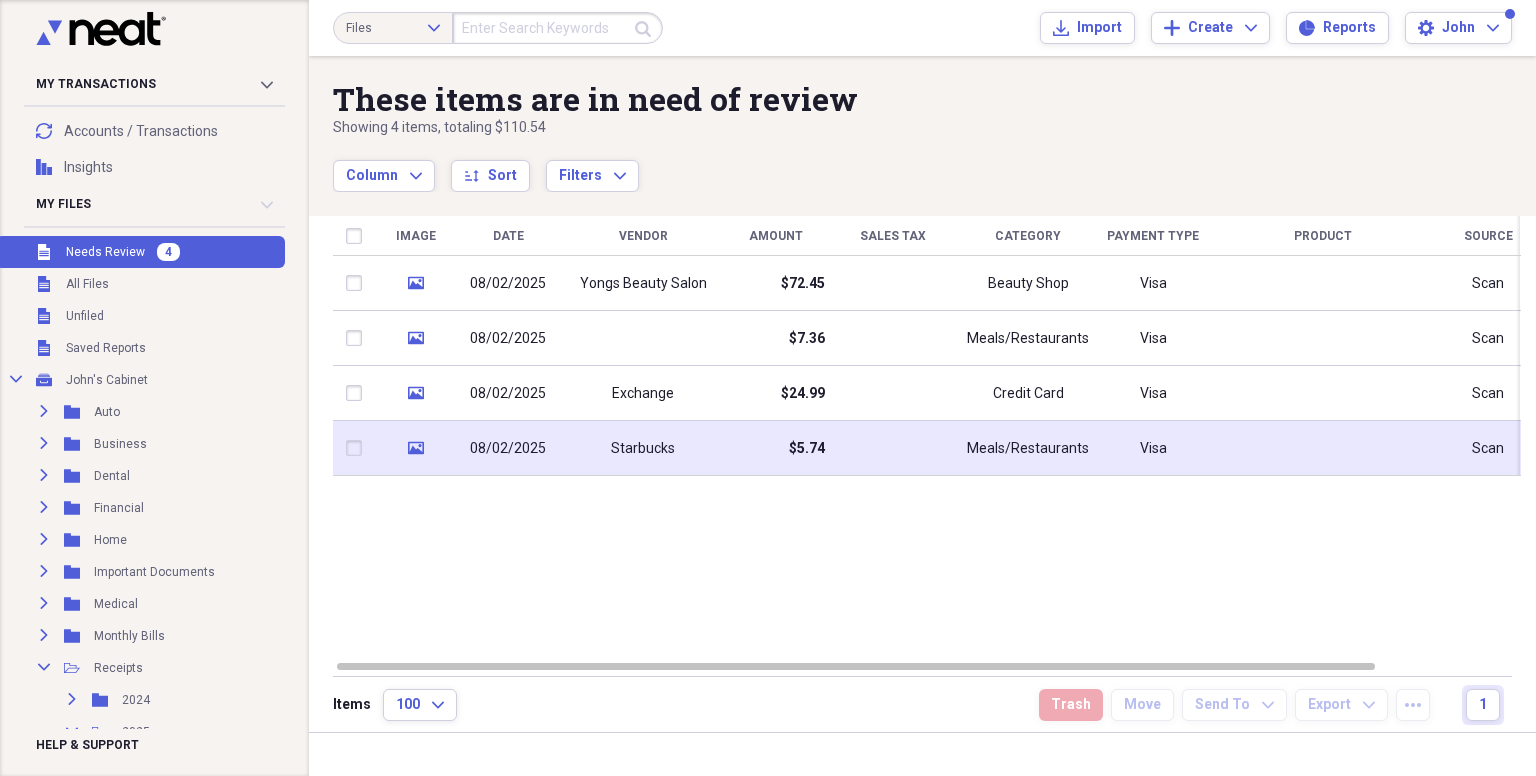 click on "Starbucks" at bounding box center [643, 449] 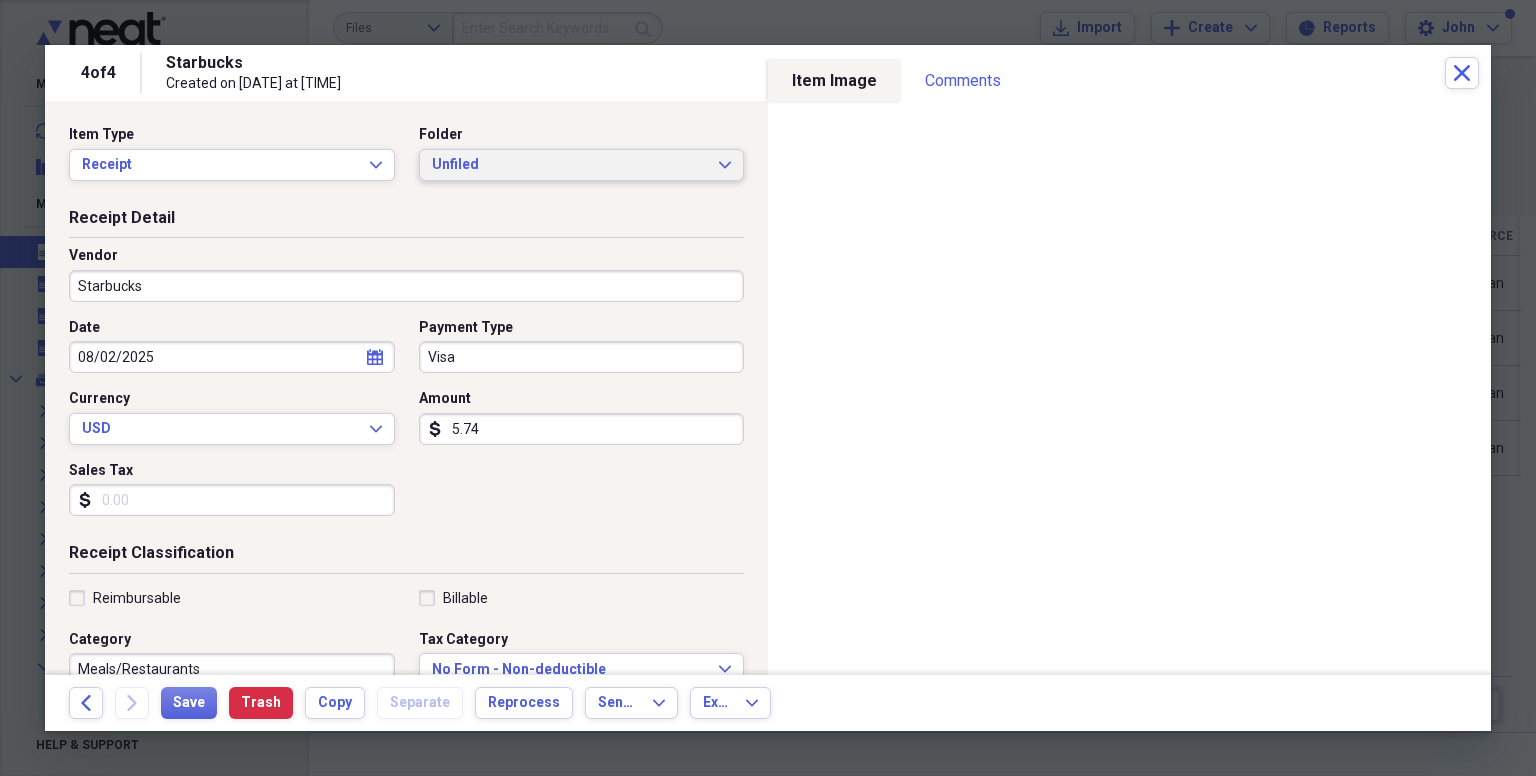 click on "Unfiled" at bounding box center (570, 165) 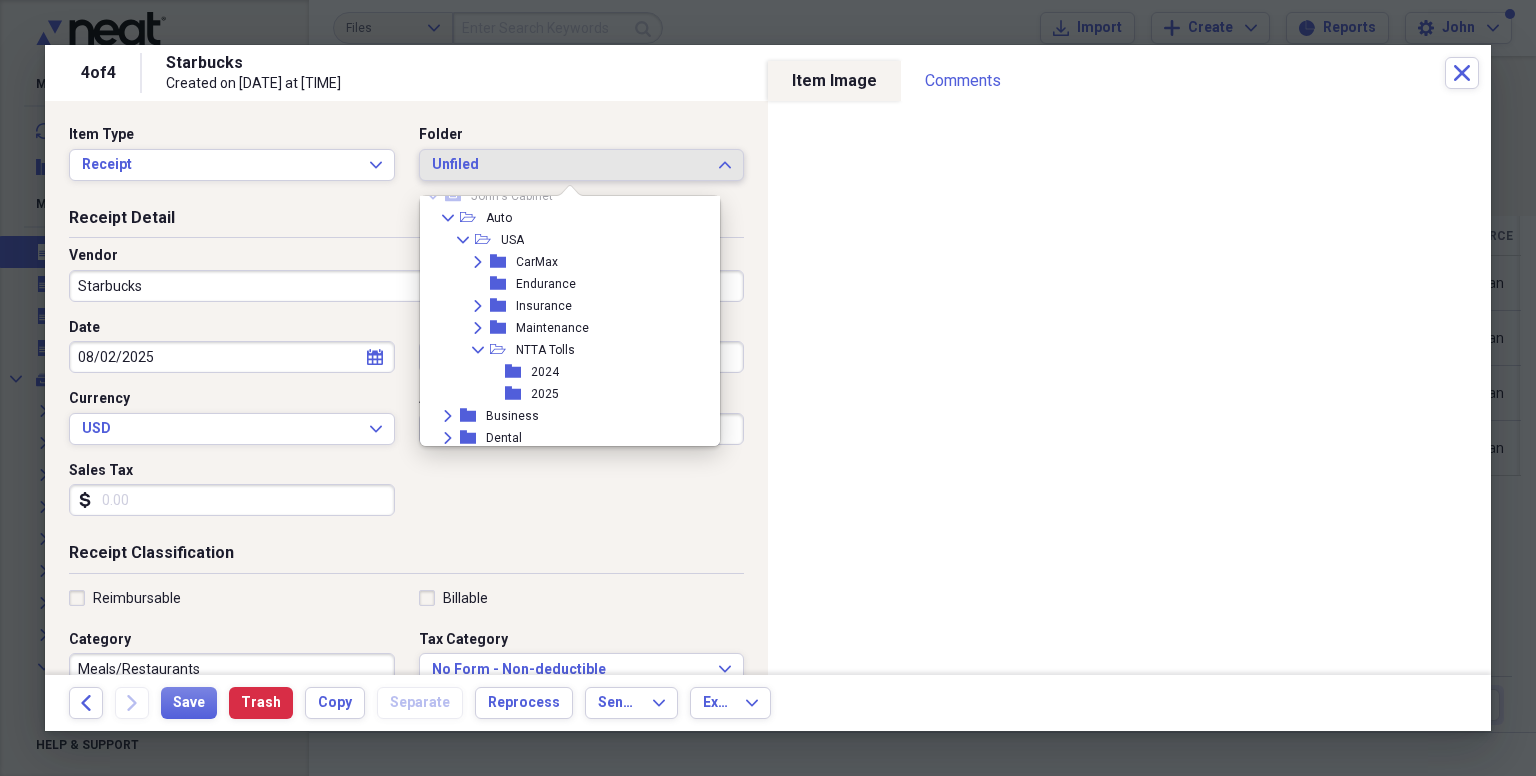 scroll, scrollTop: 0, scrollLeft: 0, axis: both 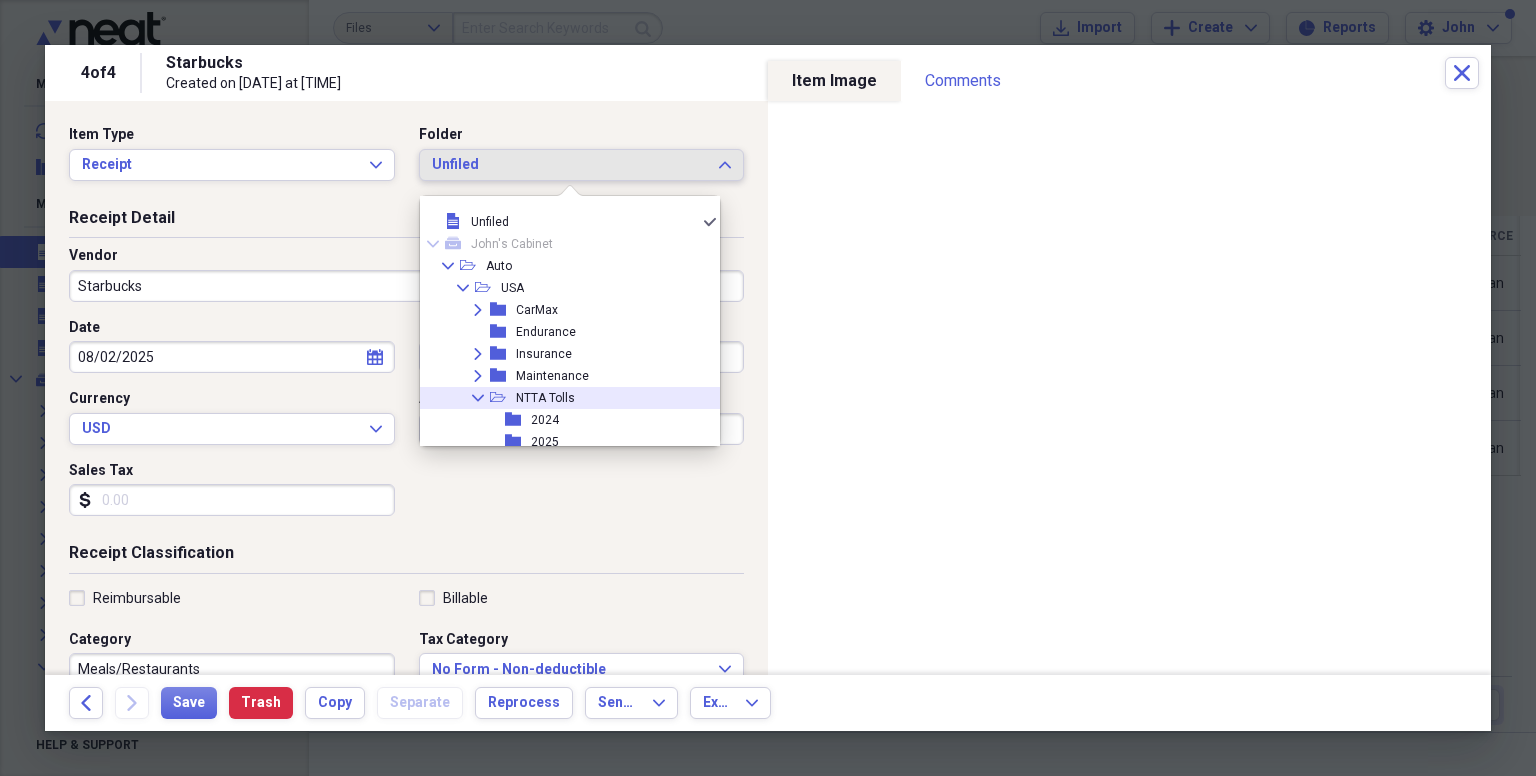 click on "Collapse" 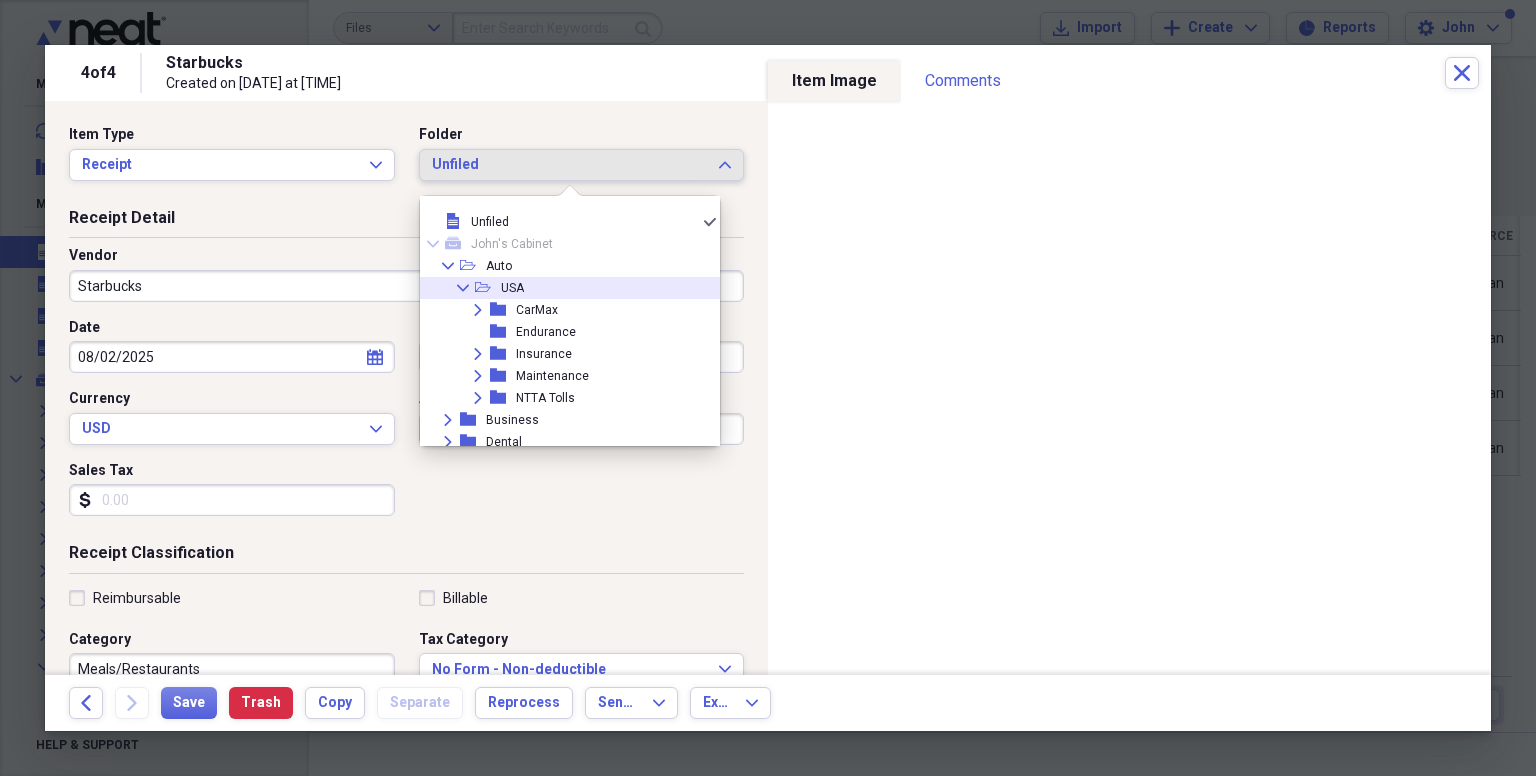 click on "Collapse" 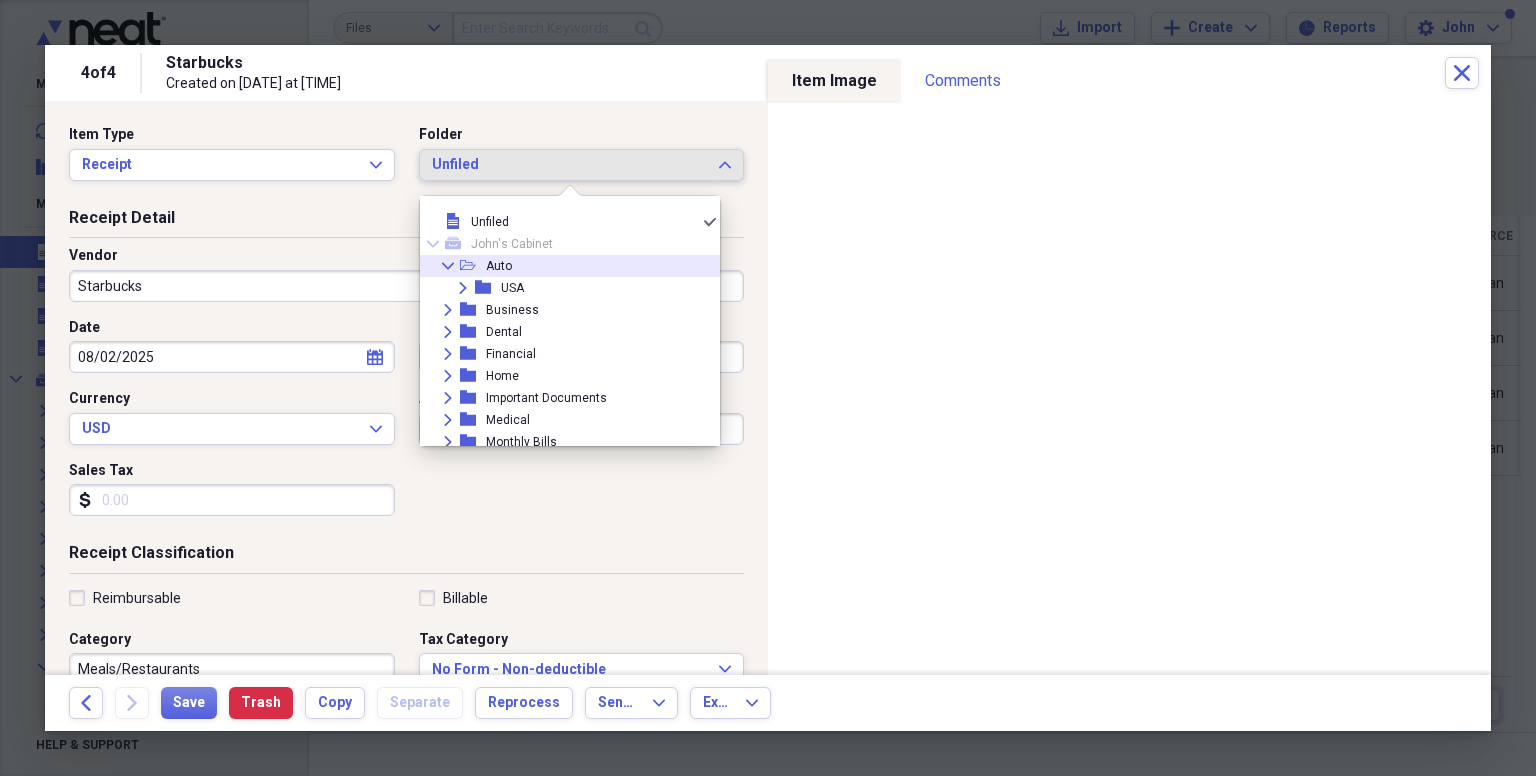 click 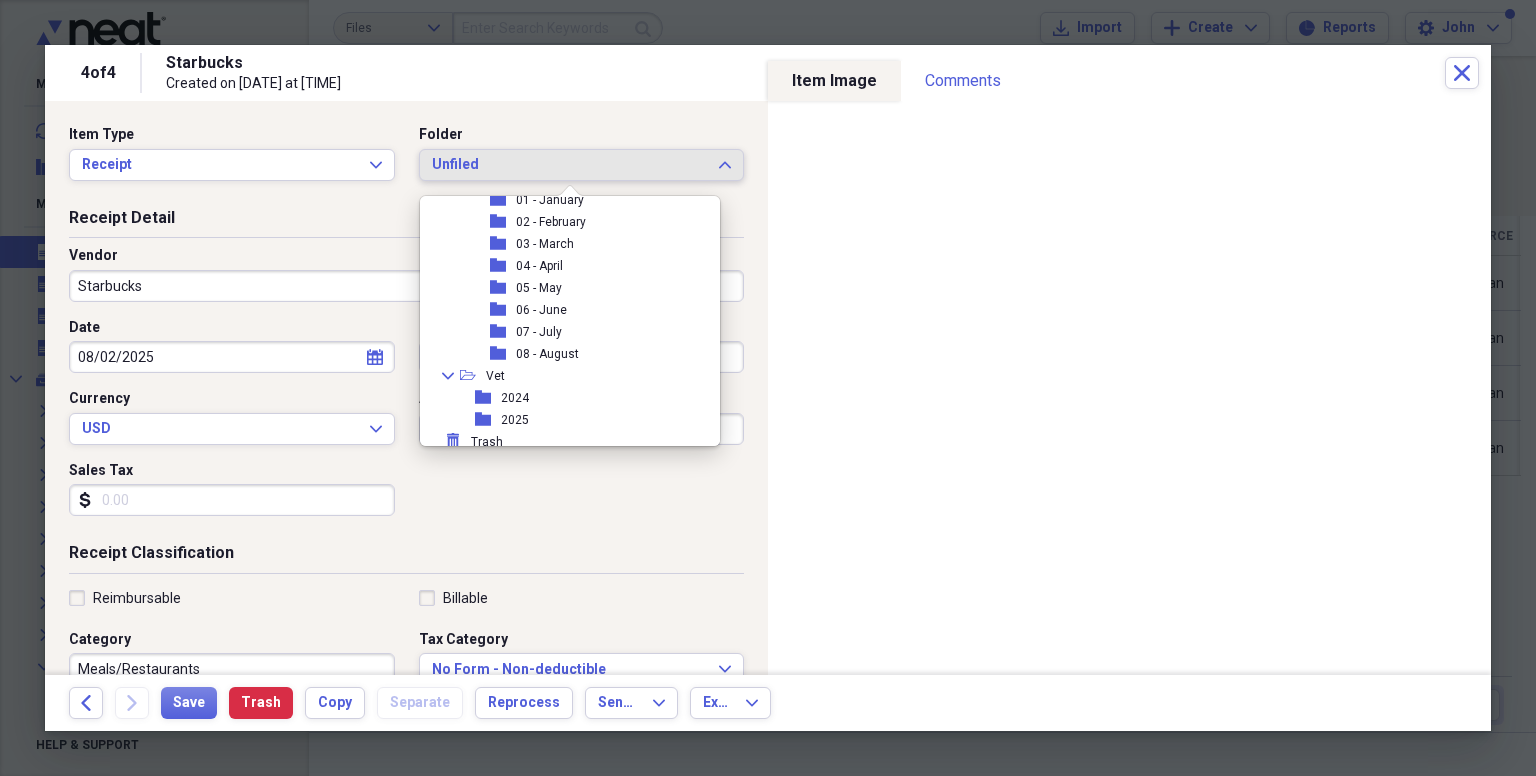 scroll, scrollTop: 314, scrollLeft: 0, axis: vertical 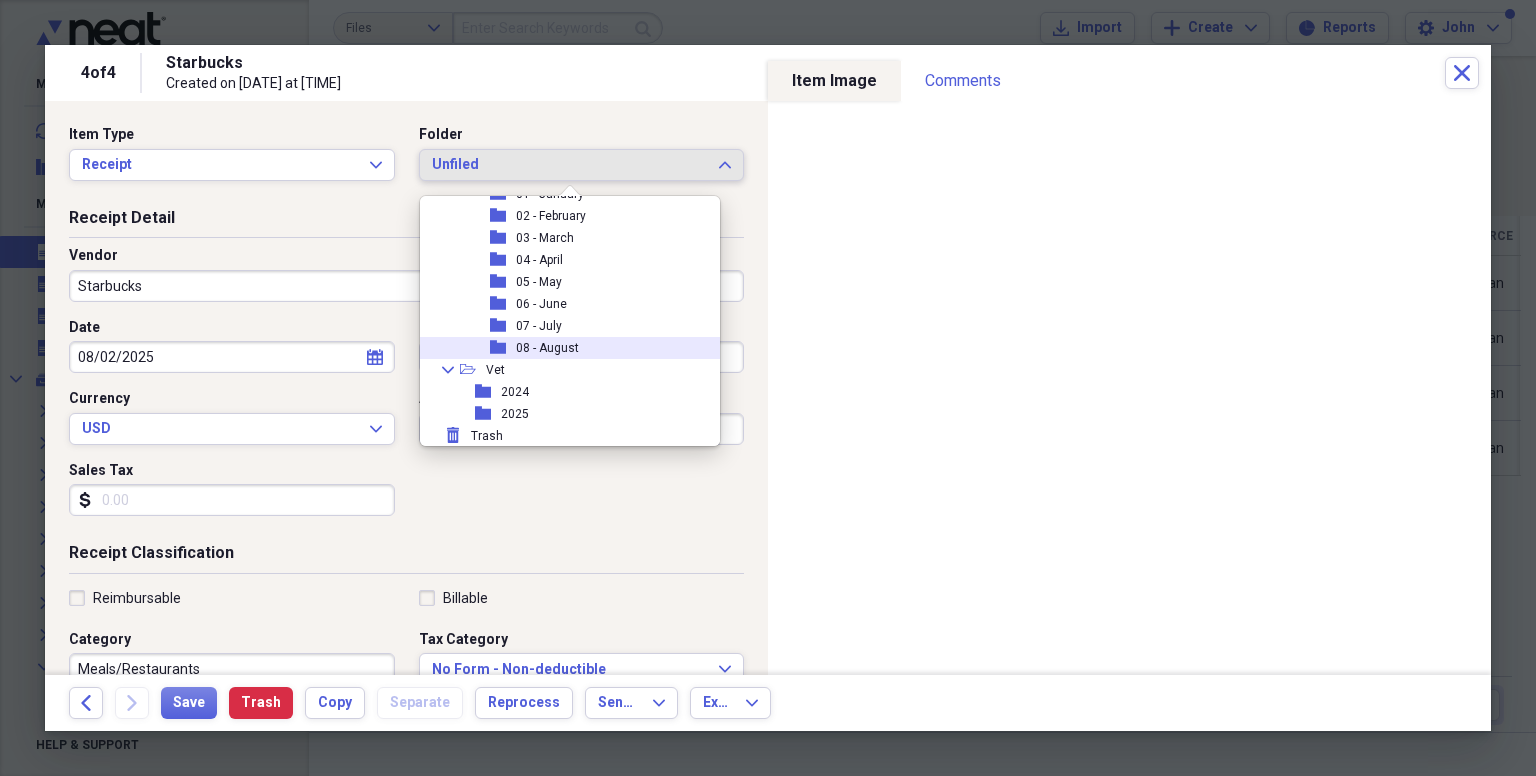 click on "08 - August" at bounding box center (547, 348) 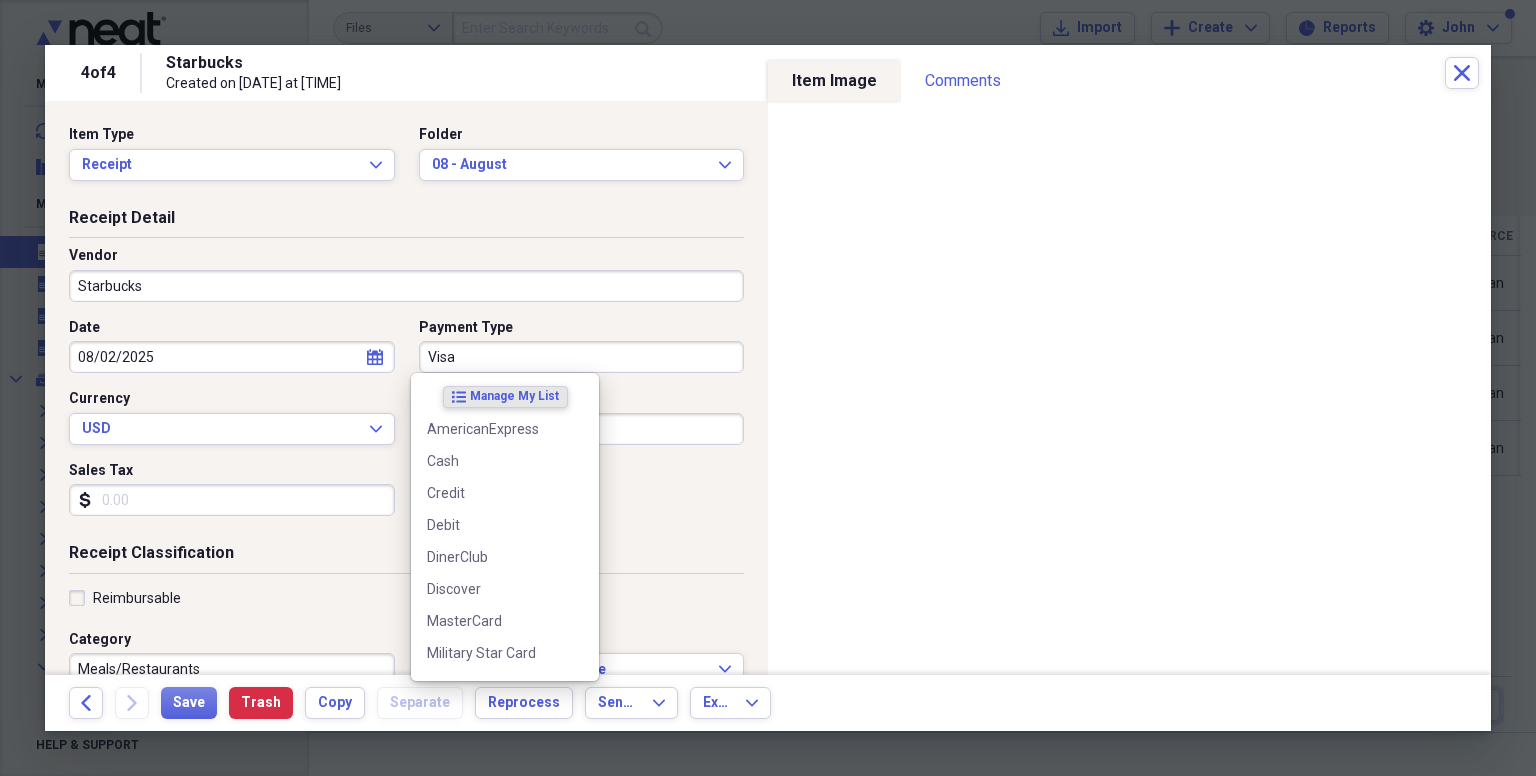 click on "Visa" at bounding box center [582, 357] 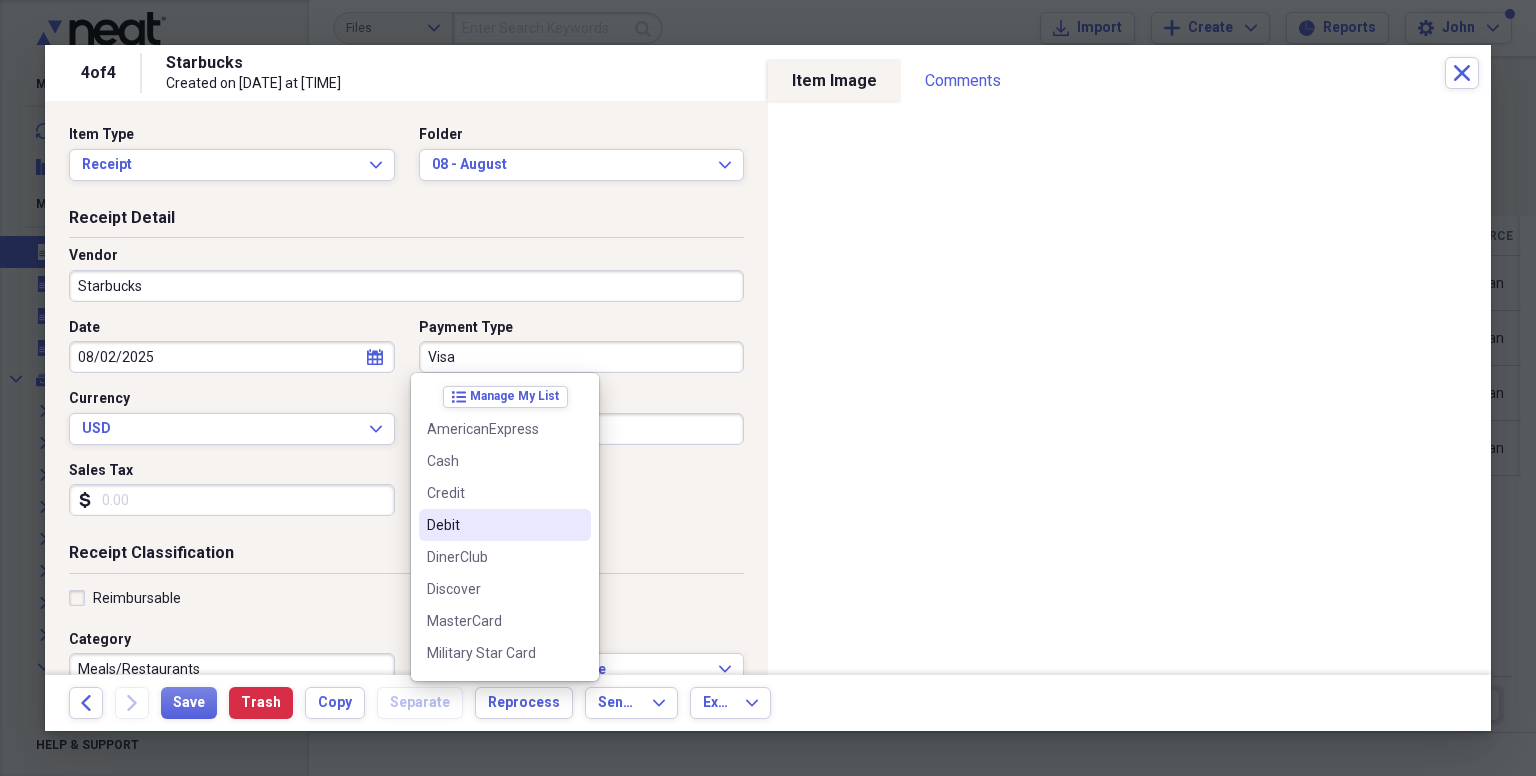 scroll, scrollTop: 156, scrollLeft: 0, axis: vertical 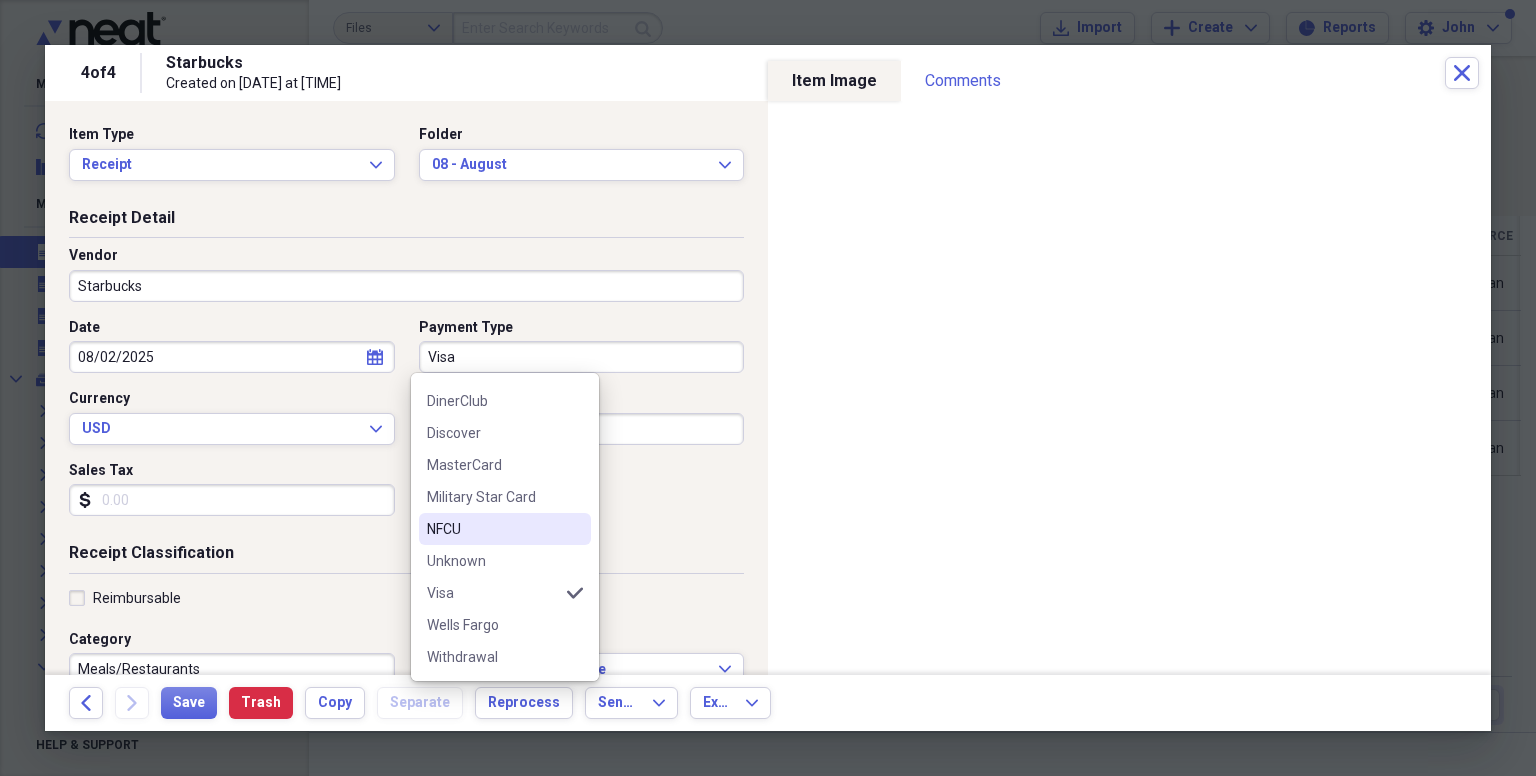 click on "NFCU" at bounding box center [505, 529] 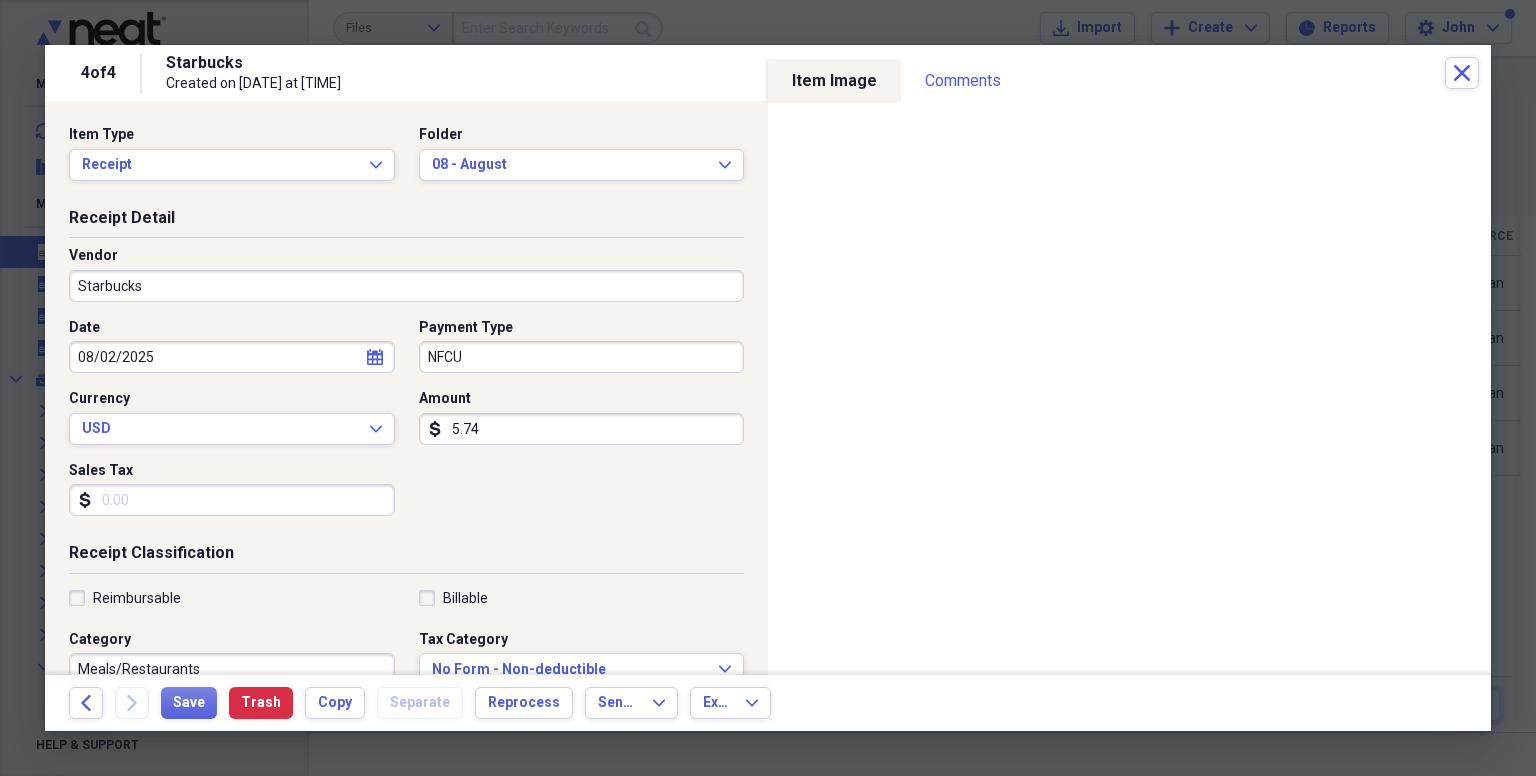 click on "Sales Tax" at bounding box center [232, 500] 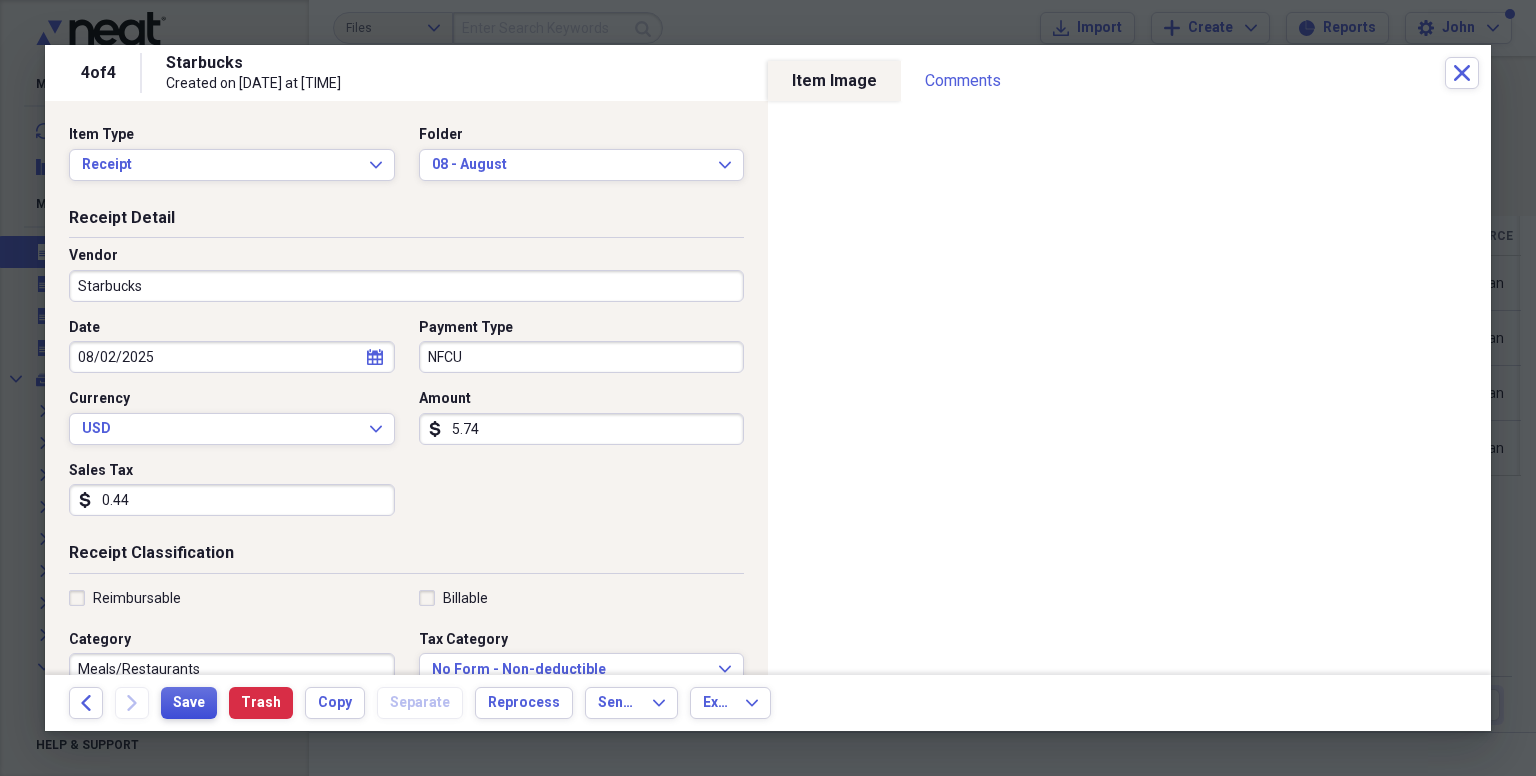 type on "0.44" 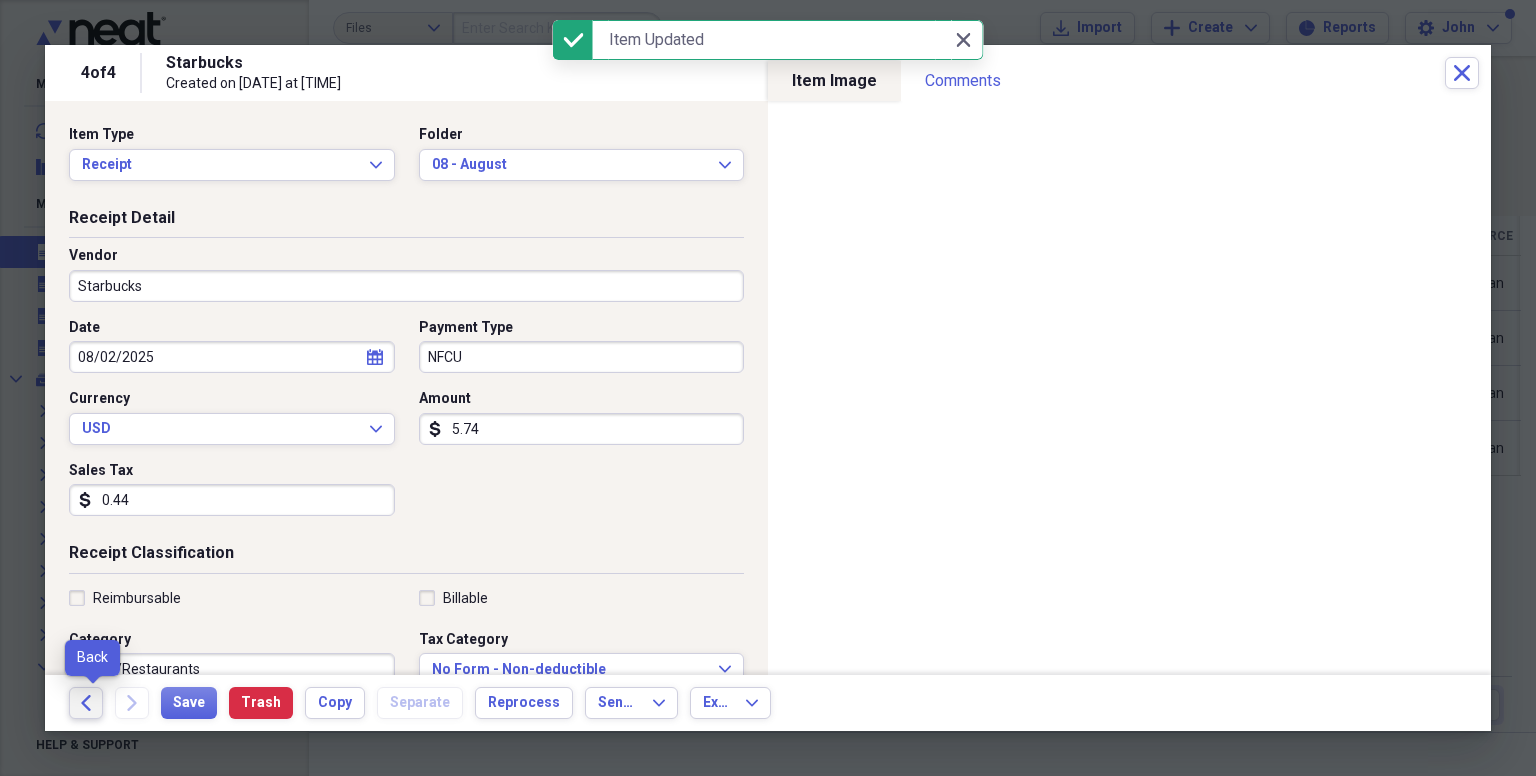 click on "Back" 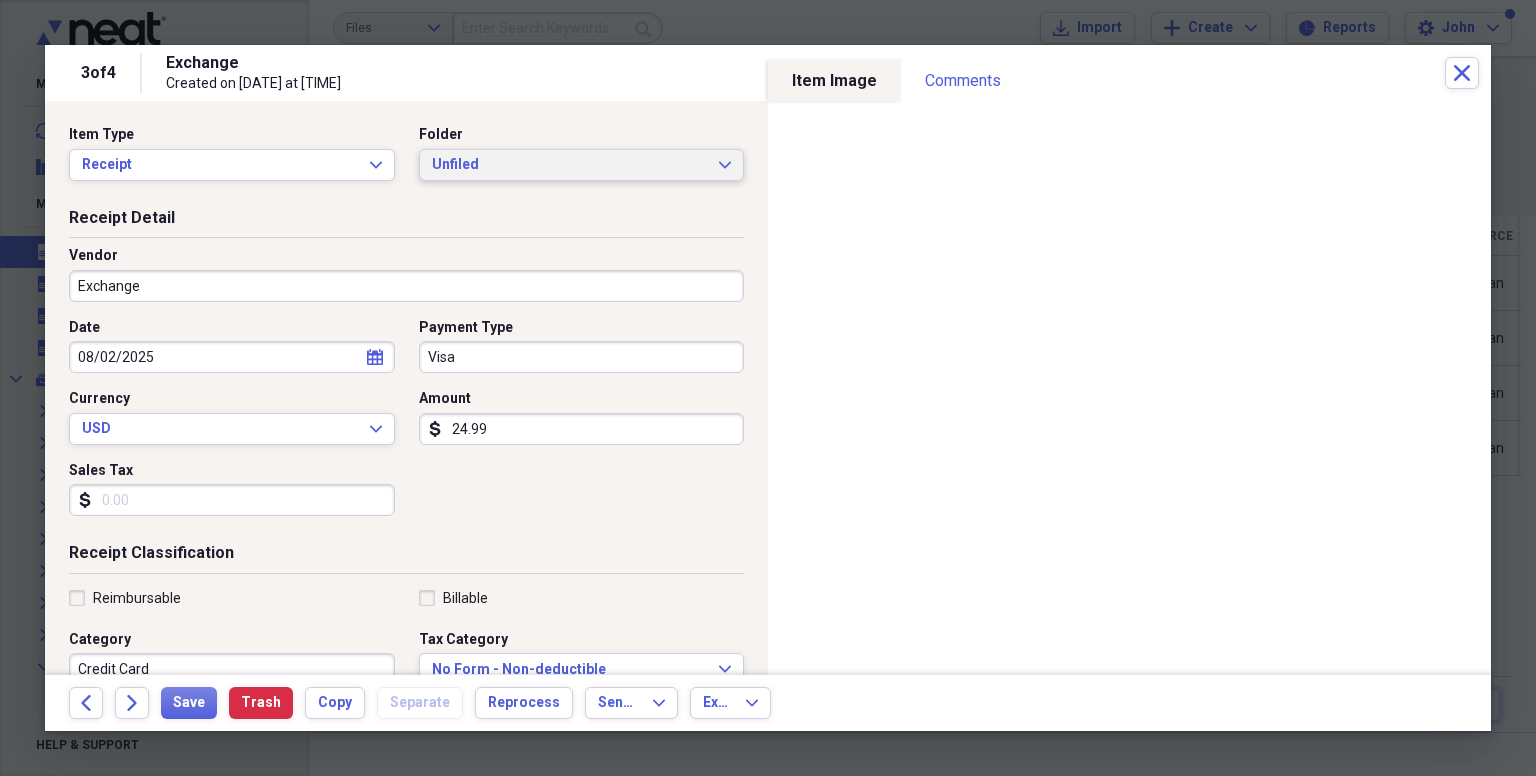 click on "Unfiled" at bounding box center [570, 165] 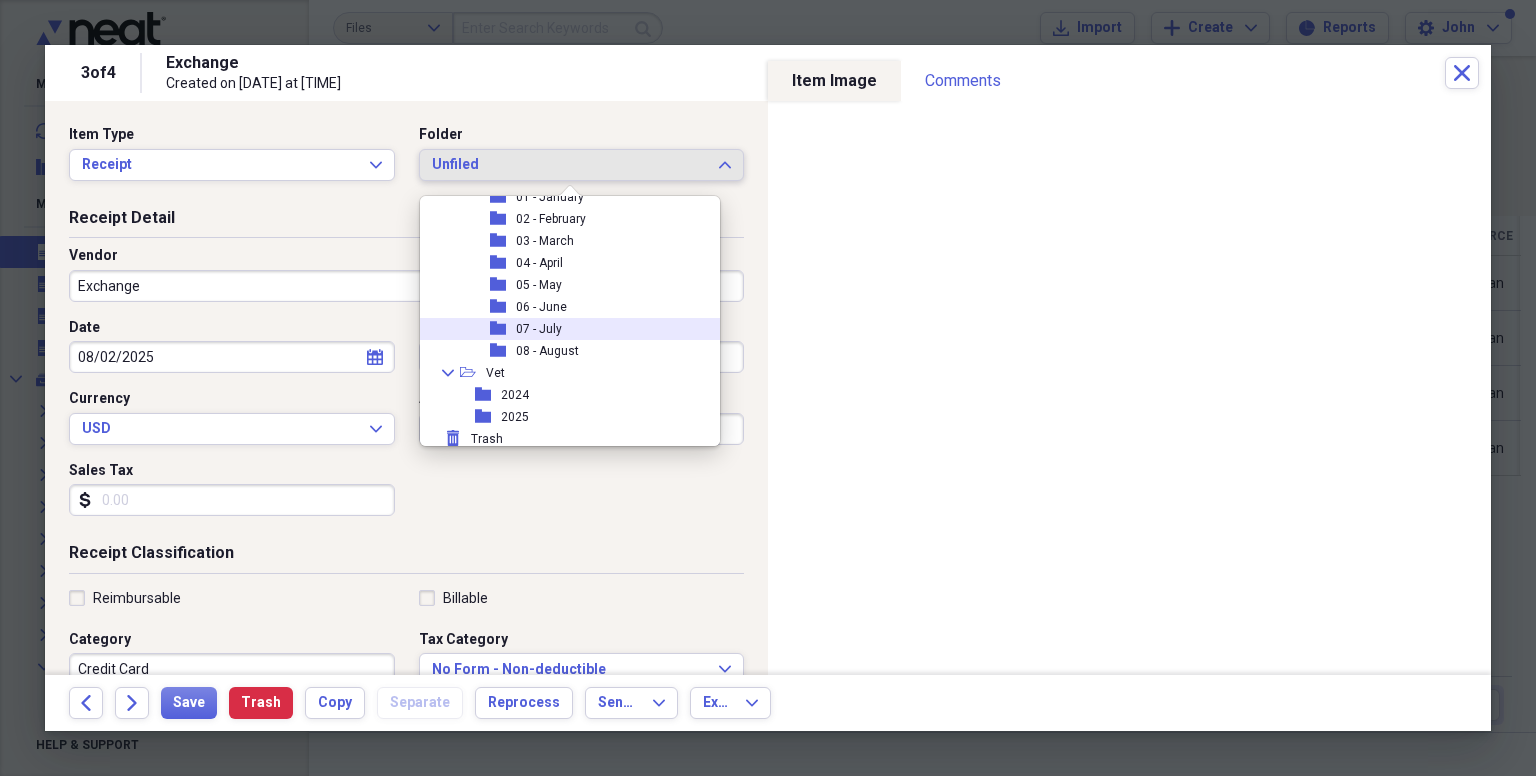 scroll, scrollTop: 314, scrollLeft: 0, axis: vertical 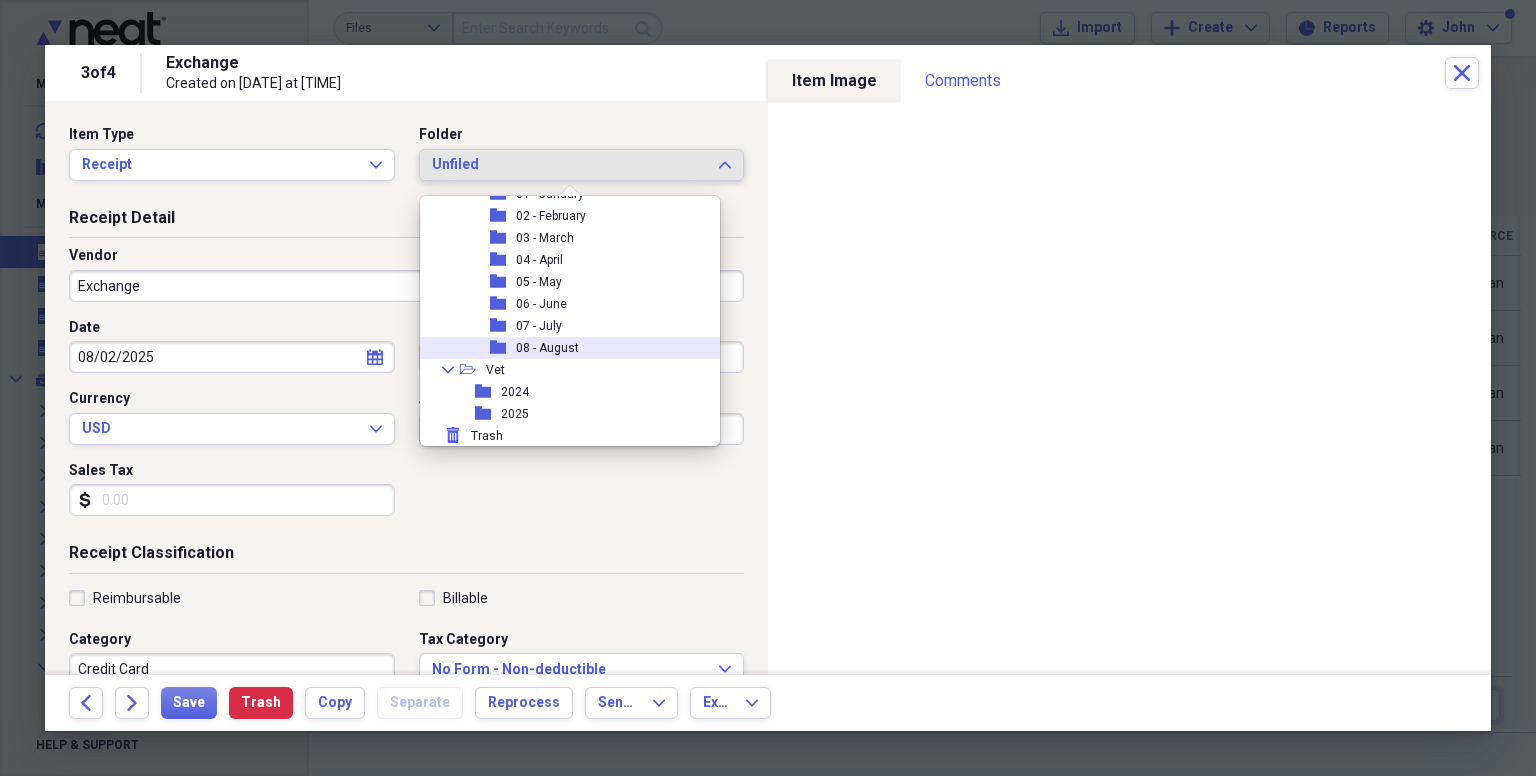 click on "08 - August" at bounding box center (547, 348) 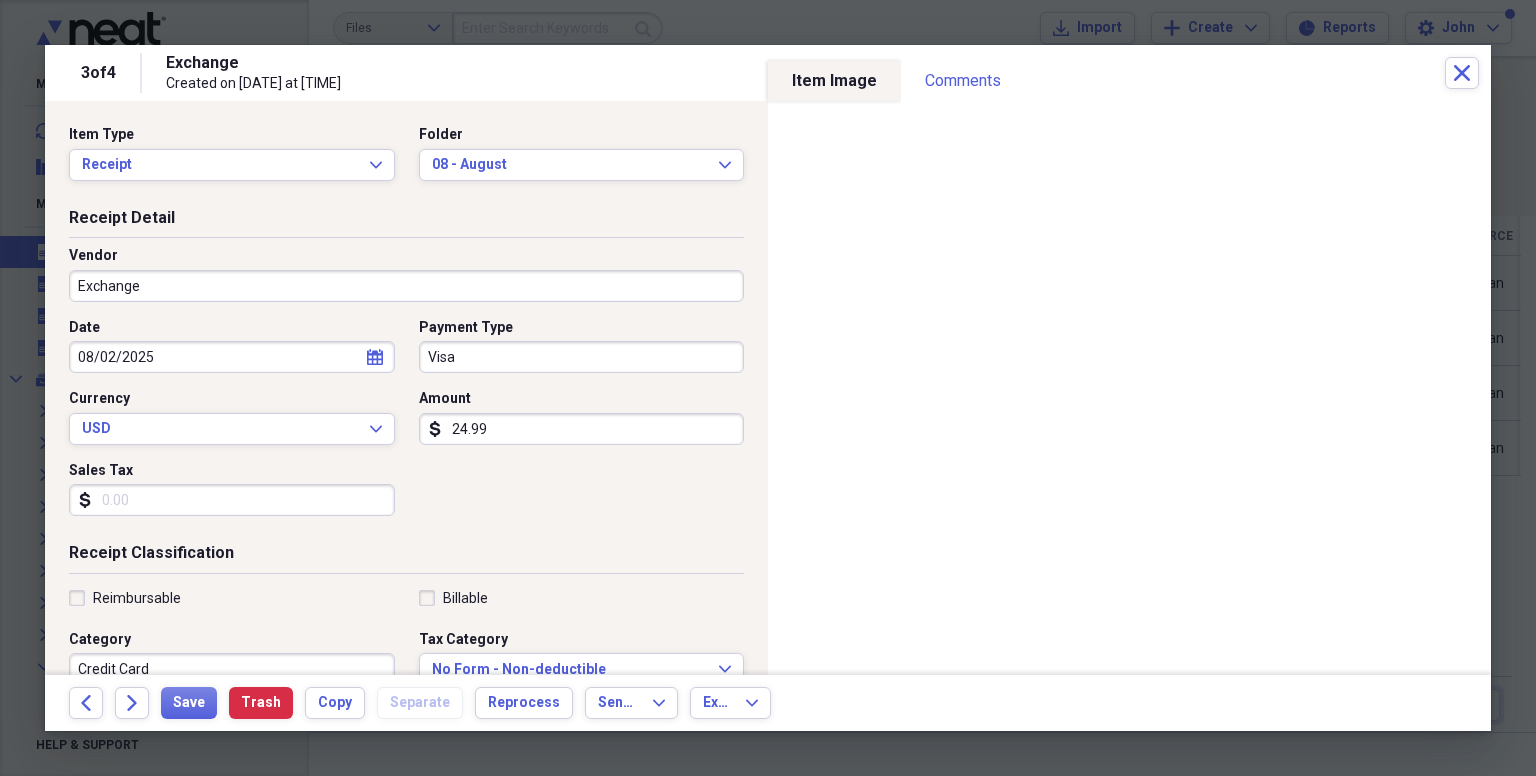 click on "Visa" at bounding box center (582, 357) 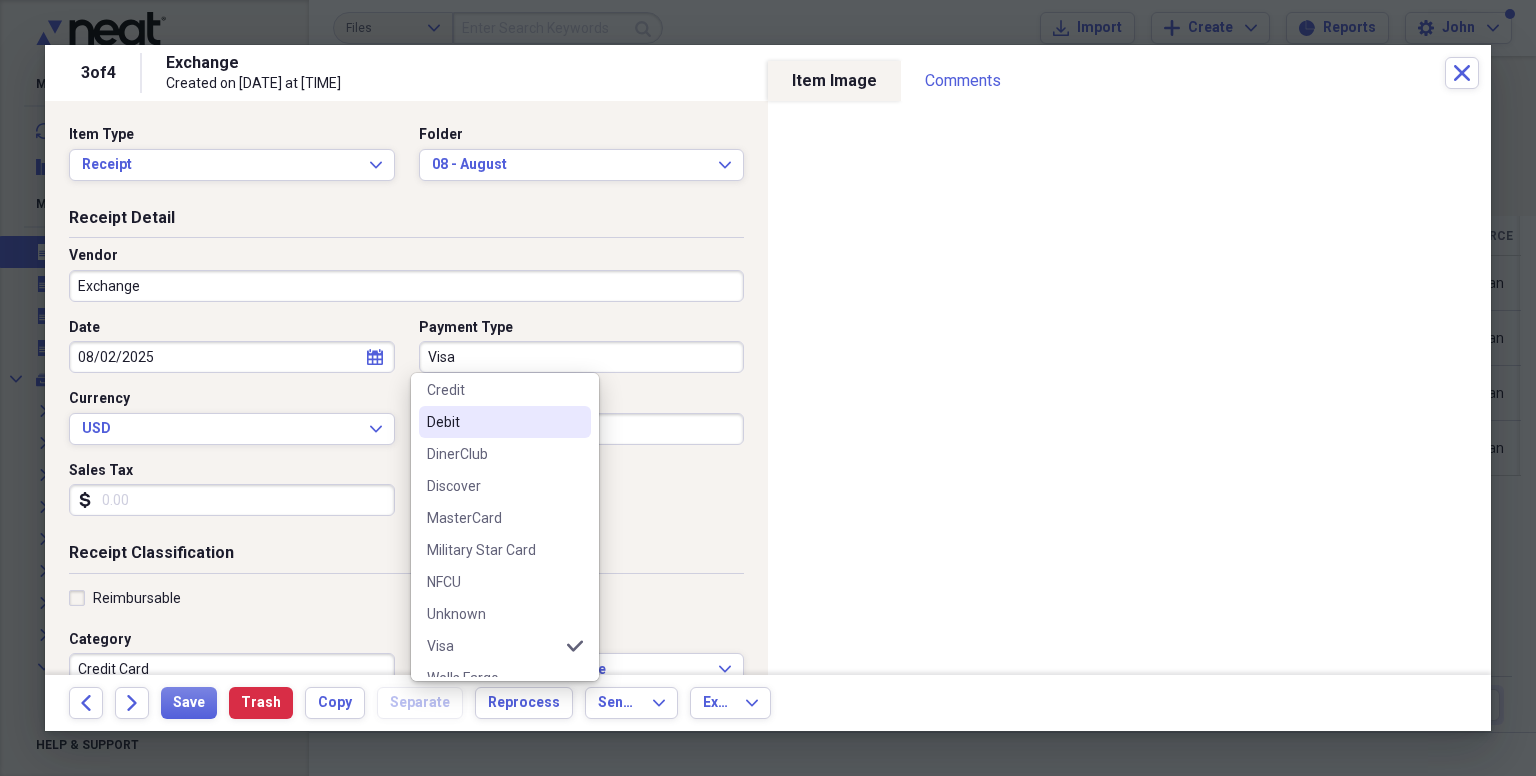scroll, scrollTop: 156, scrollLeft: 0, axis: vertical 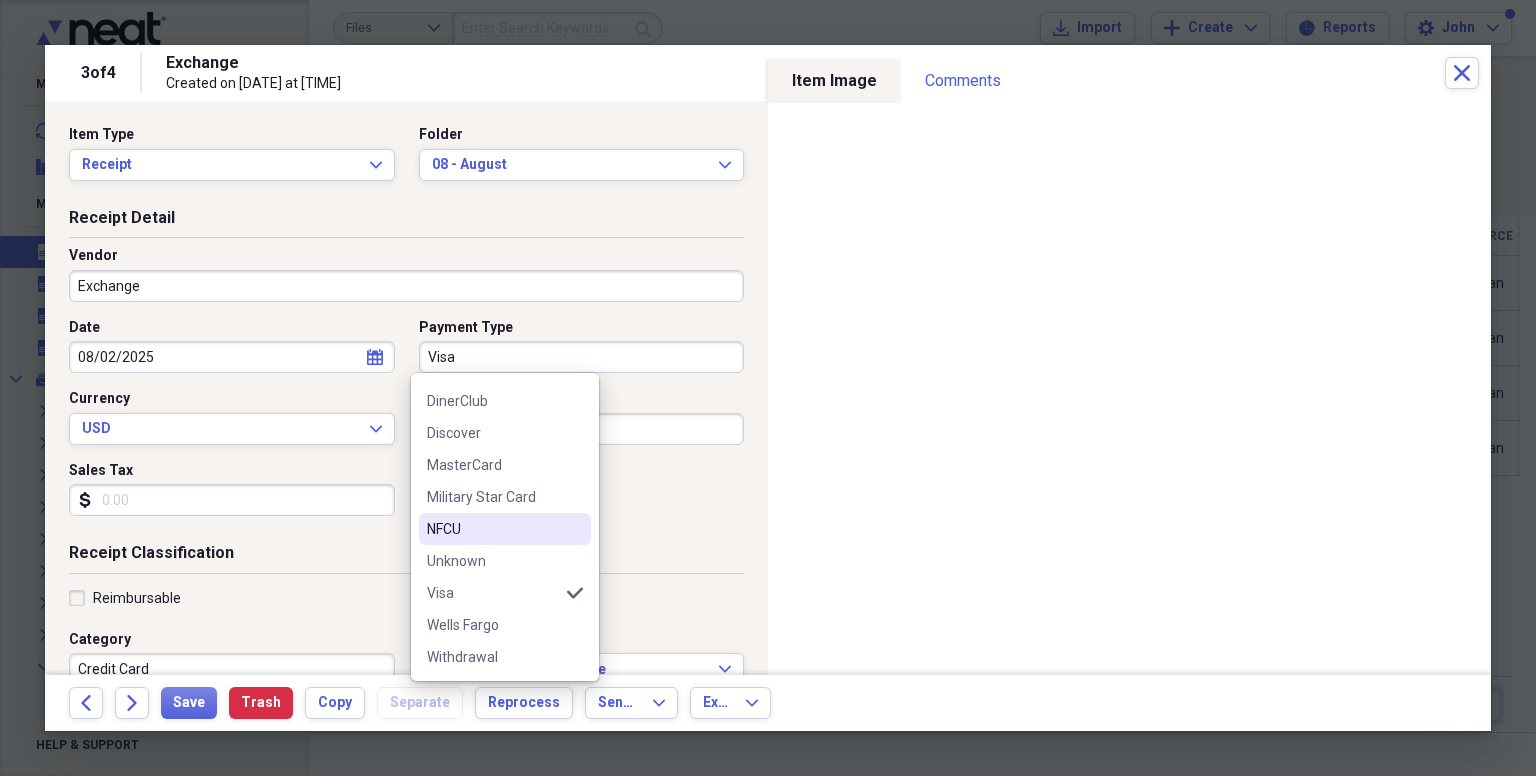 click on "NFCU" at bounding box center [493, 529] 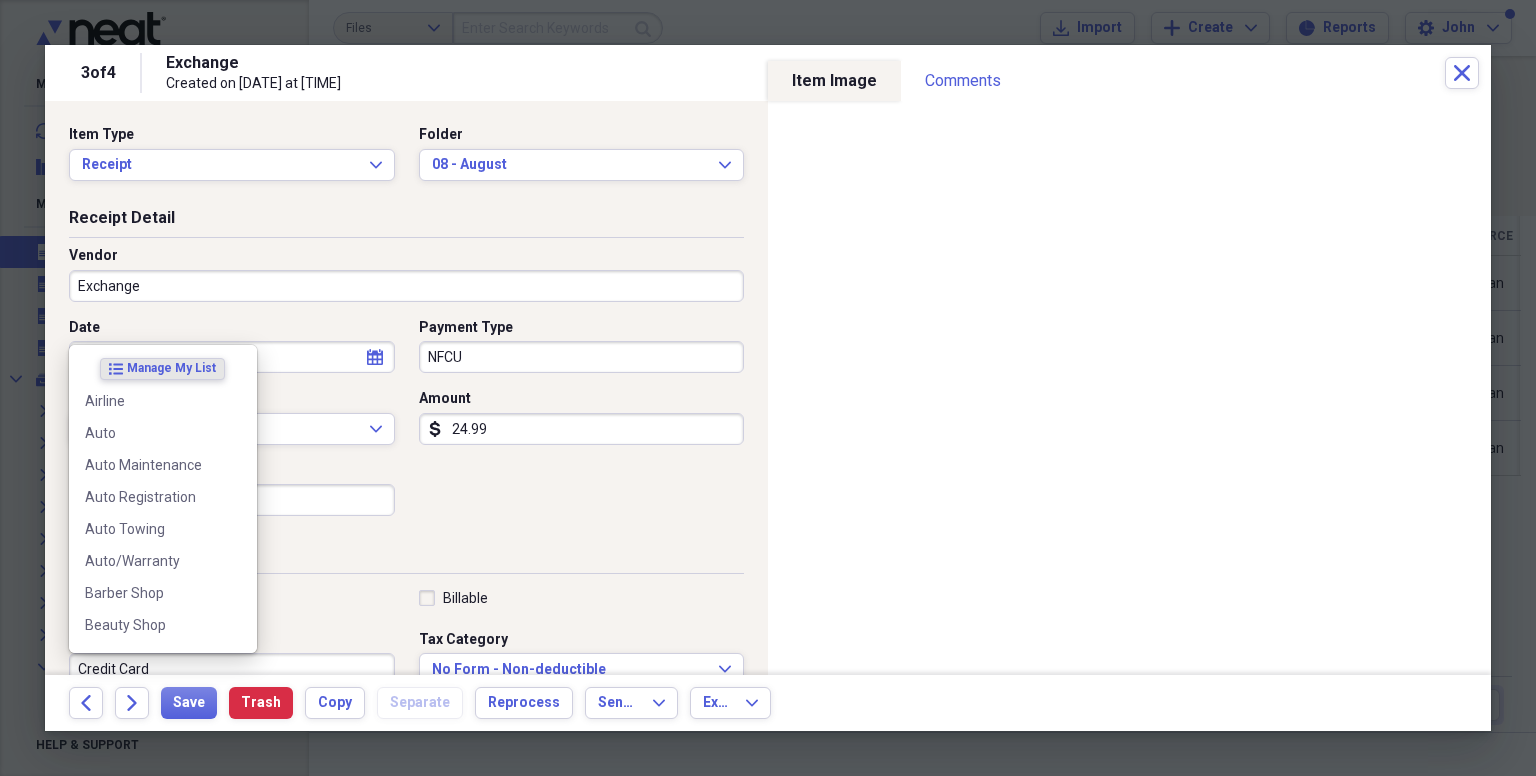 click on "Credit Card" at bounding box center [232, 669] 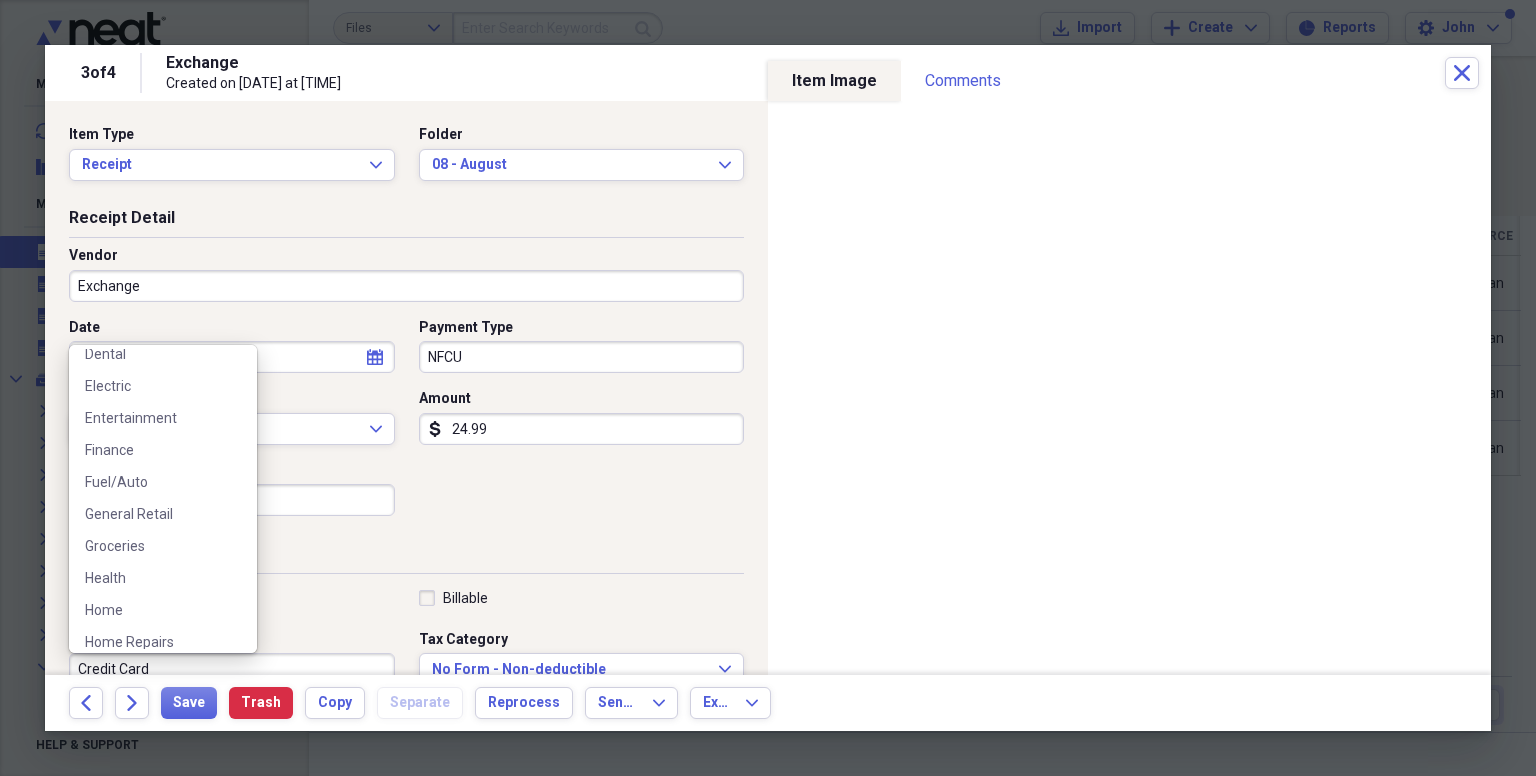 scroll, scrollTop: 400, scrollLeft: 0, axis: vertical 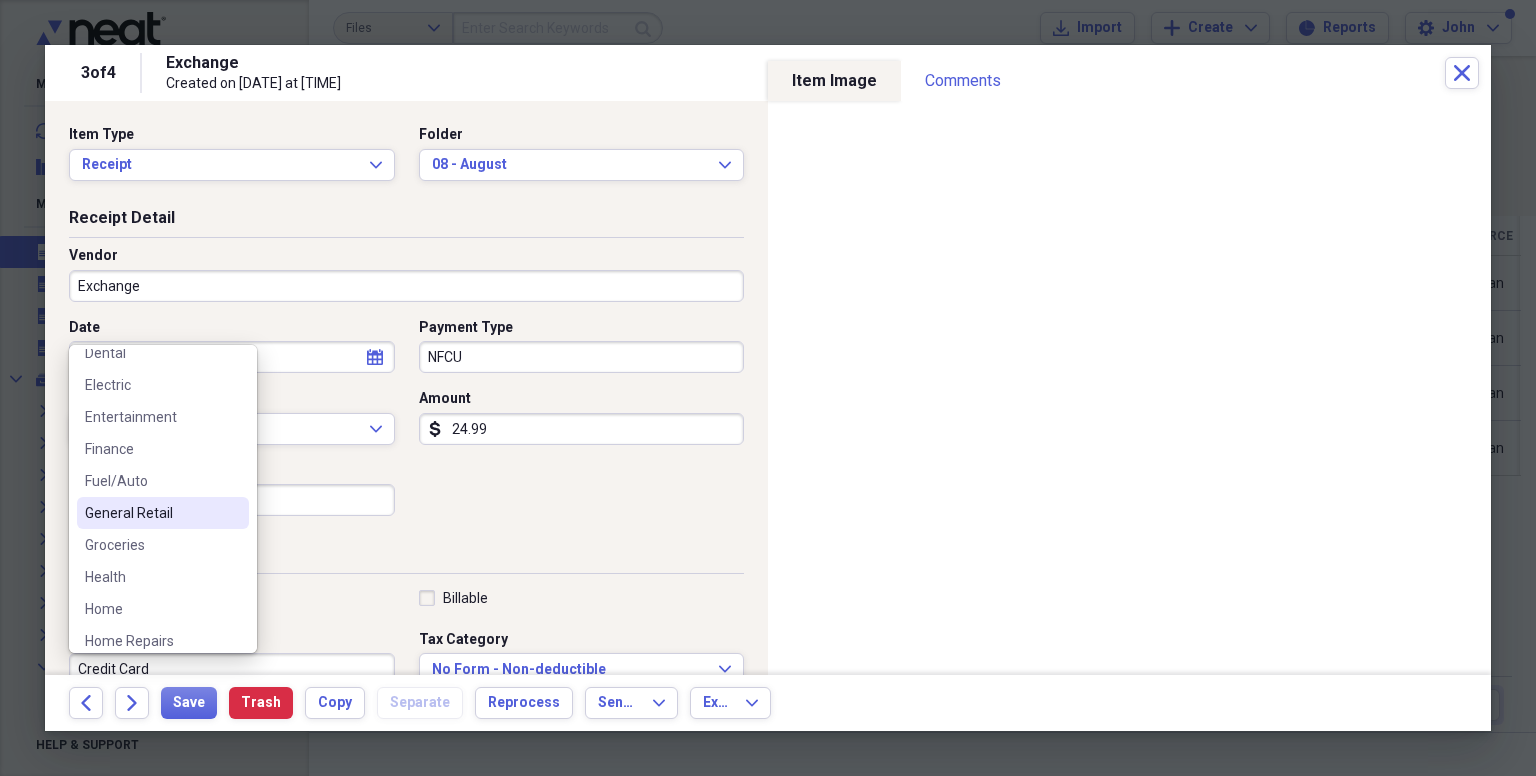 click on "General Retail" at bounding box center [151, 513] 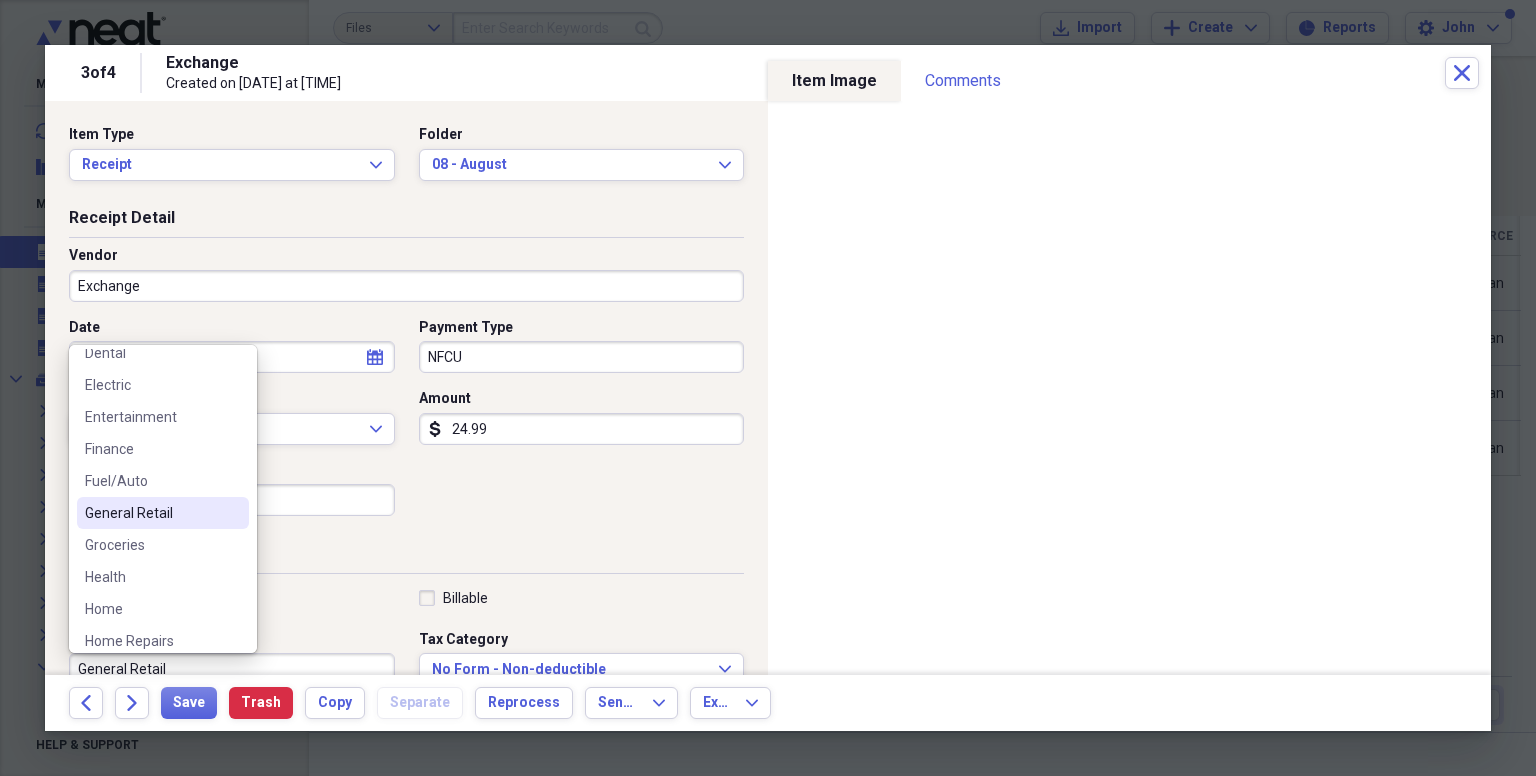 scroll, scrollTop: 10, scrollLeft: 0, axis: vertical 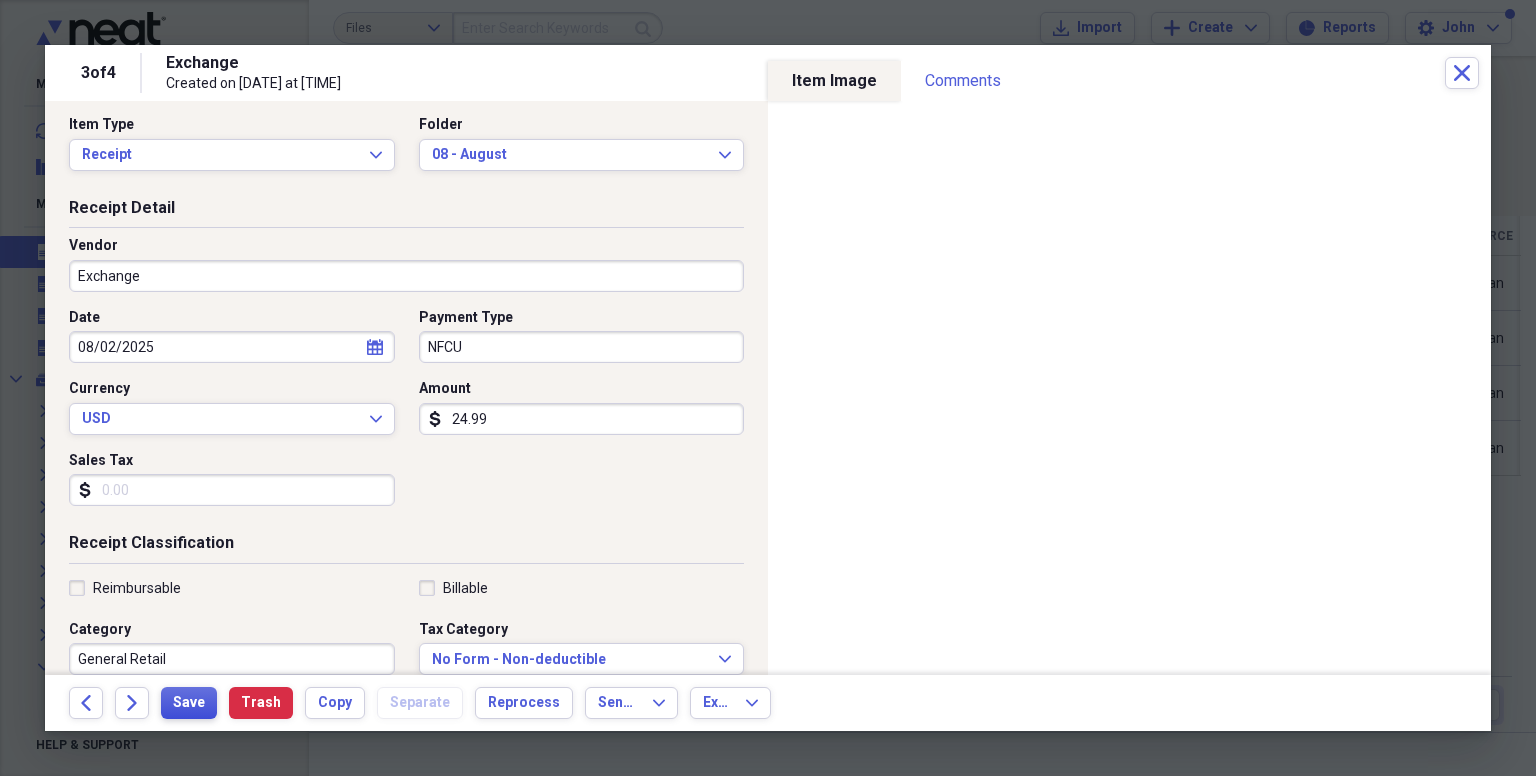 click on "Save" at bounding box center (189, 703) 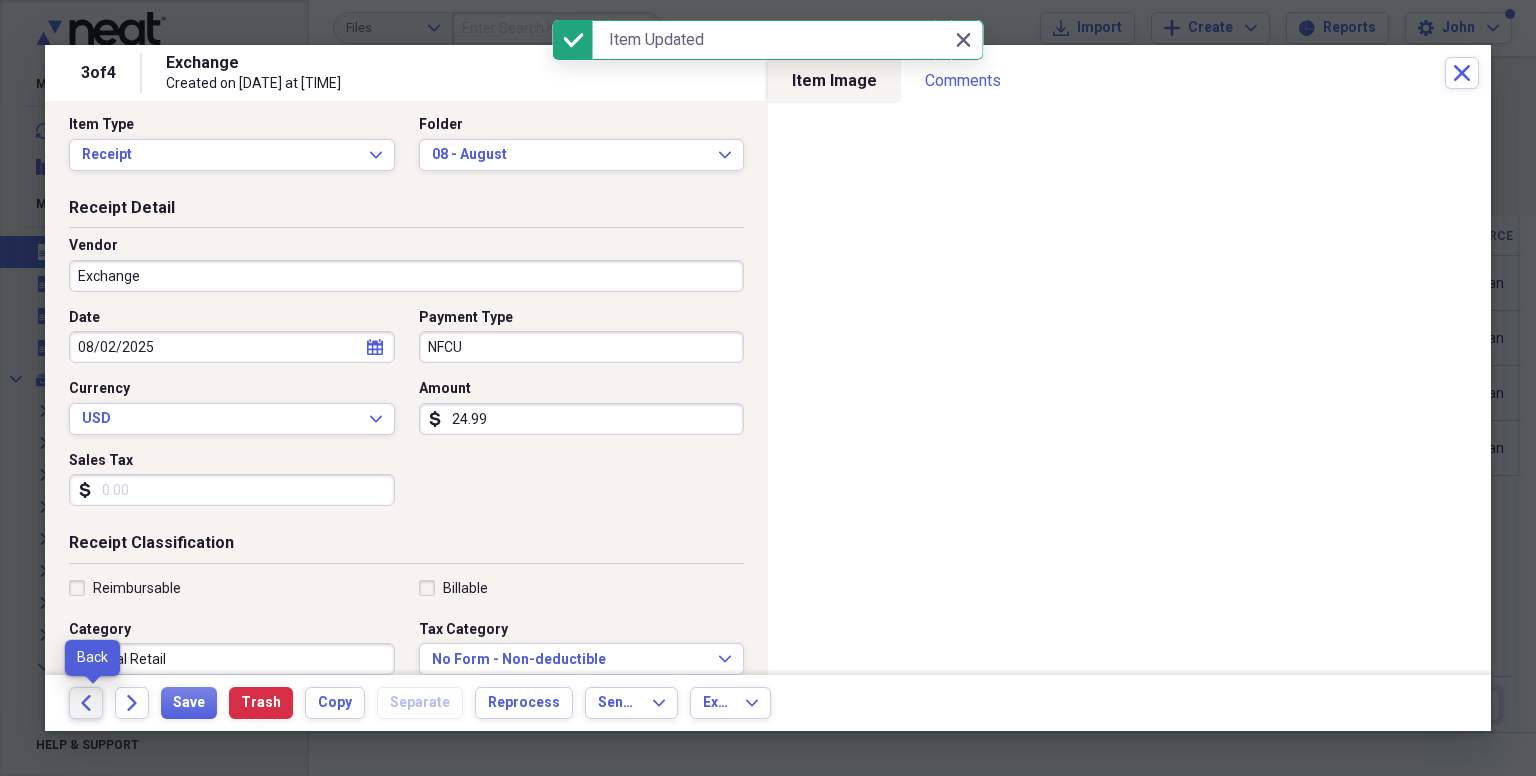 click on "Back" 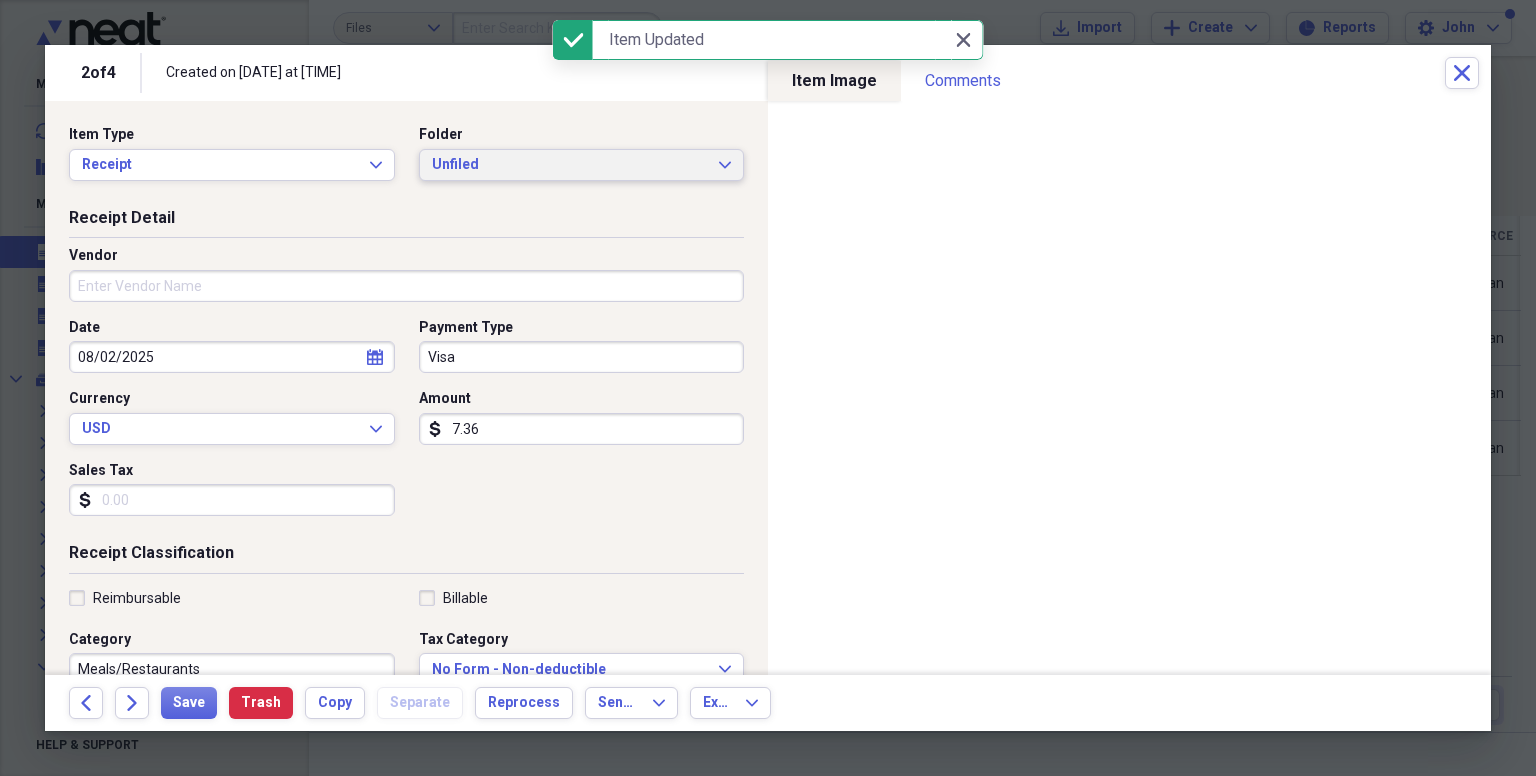 click on "Unfiled" at bounding box center (570, 165) 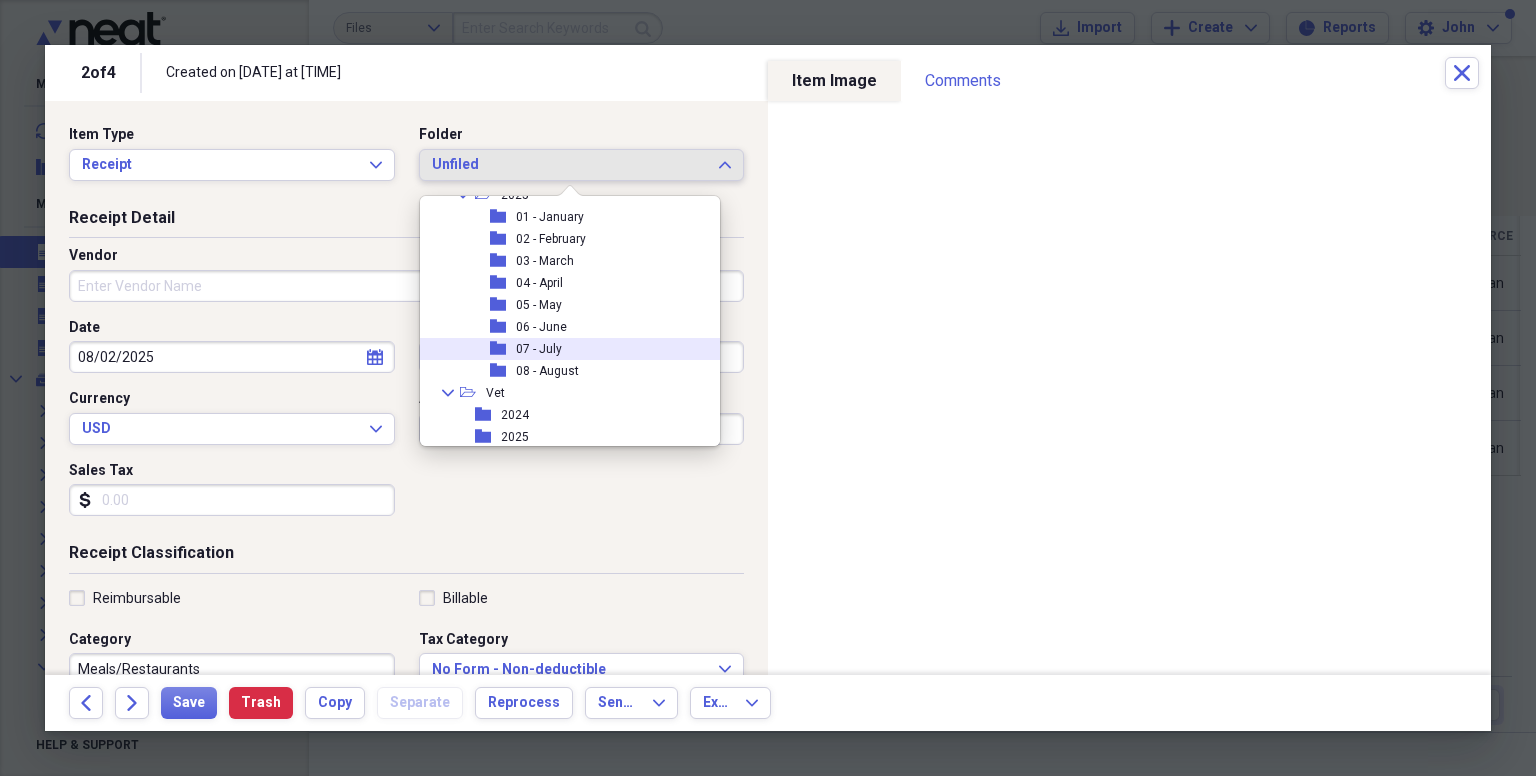 scroll, scrollTop: 314, scrollLeft: 0, axis: vertical 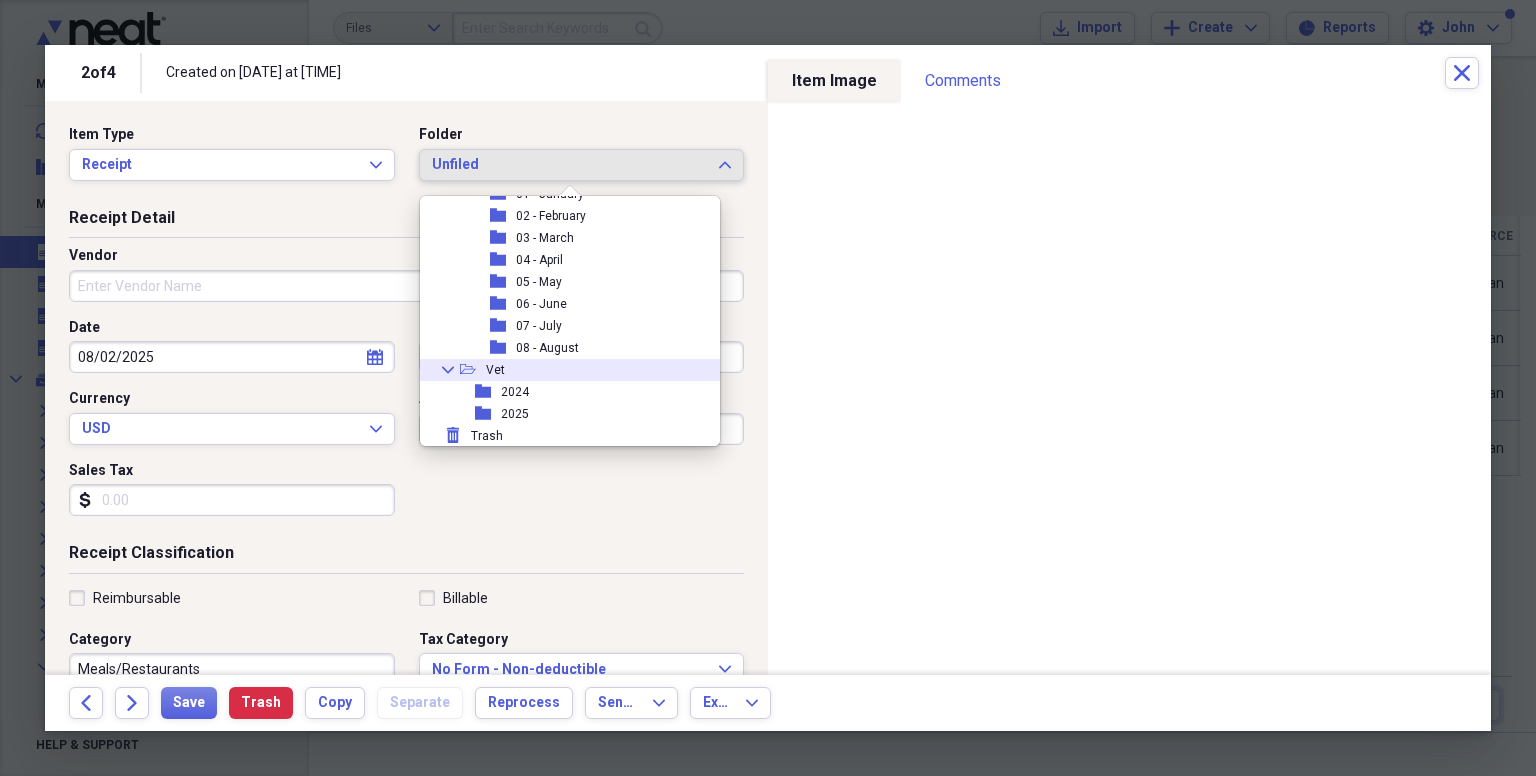 click on "Collapse" 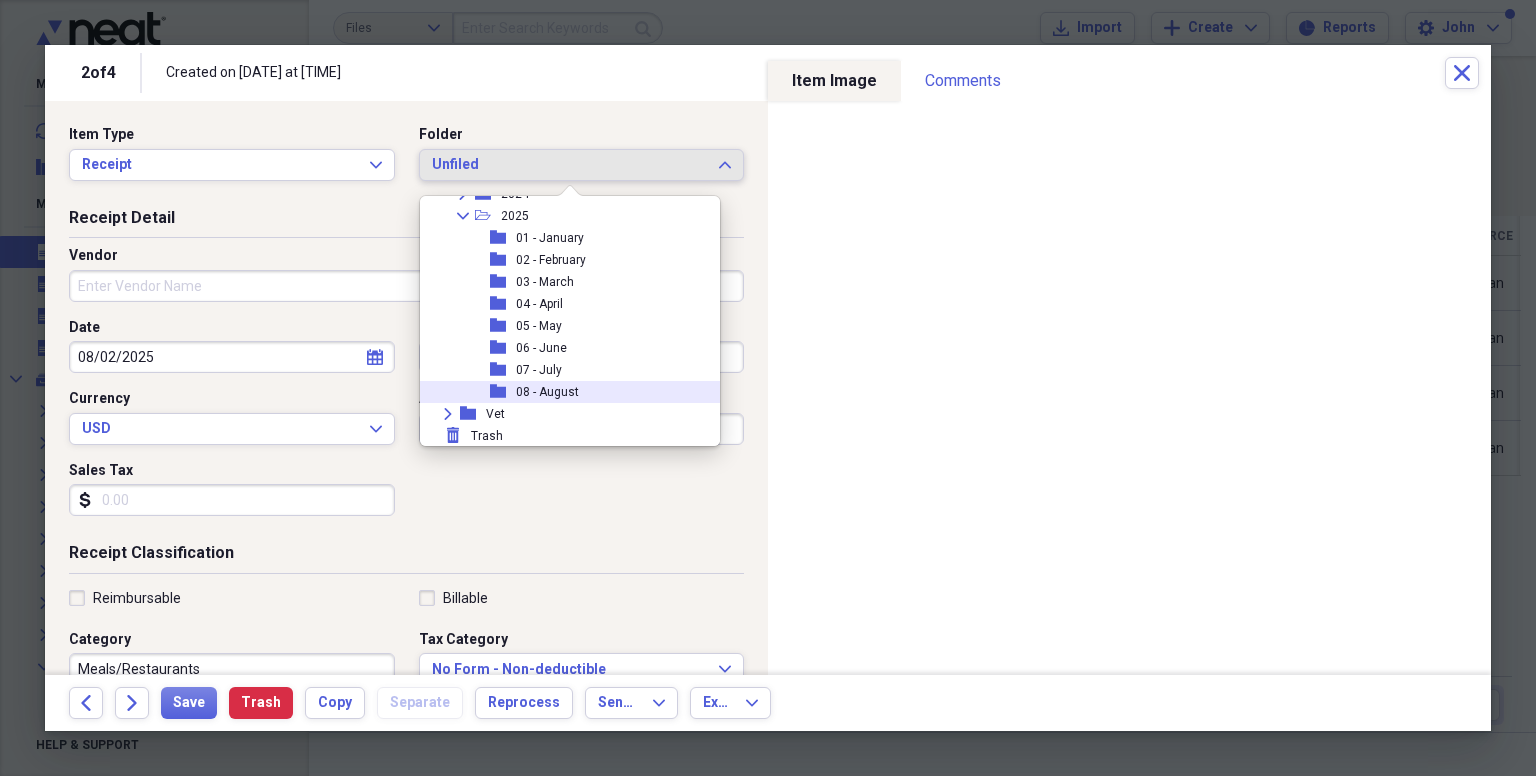 click on "08 - August" at bounding box center [547, 392] 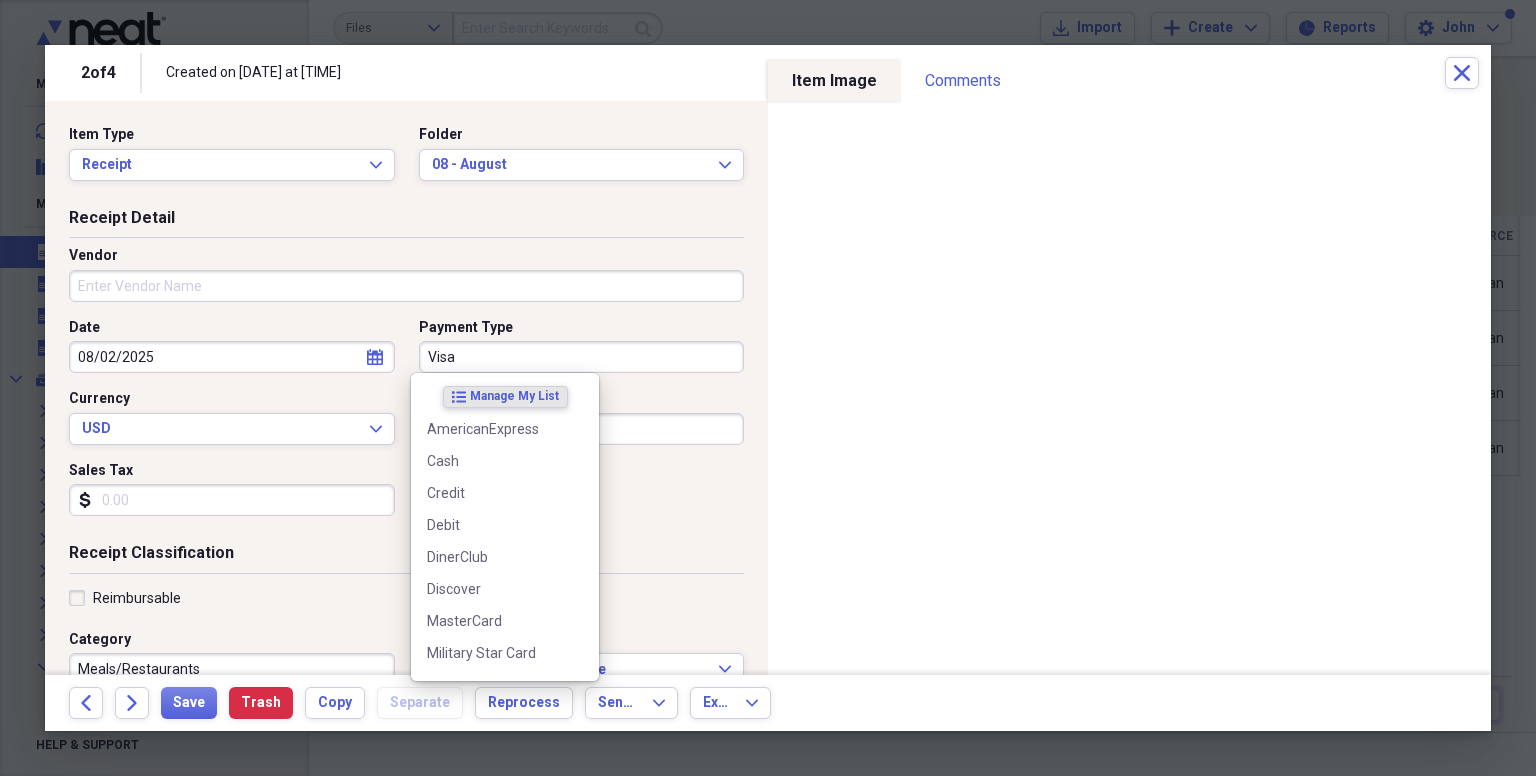 click on "Visa" at bounding box center (582, 357) 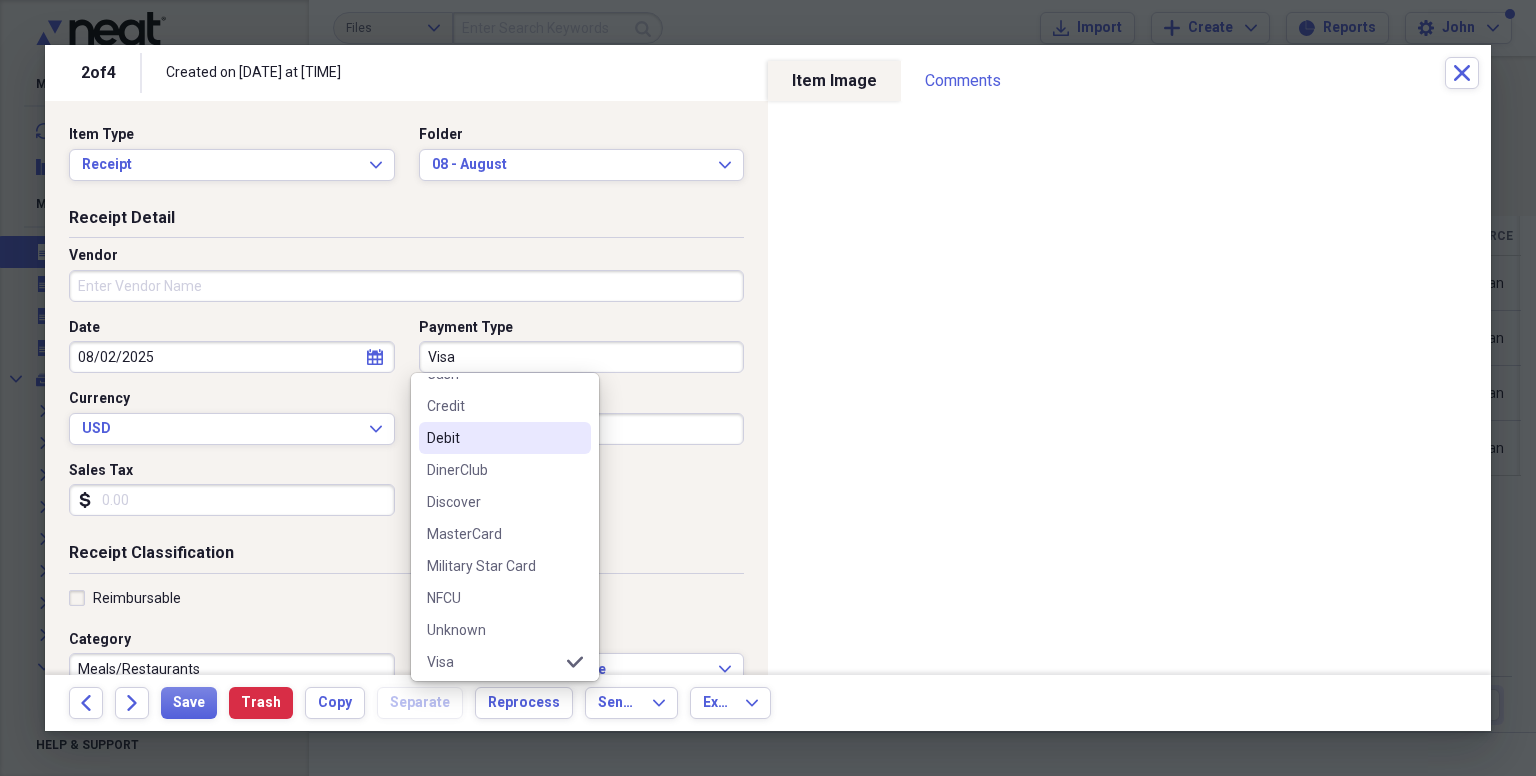 scroll, scrollTop: 156, scrollLeft: 0, axis: vertical 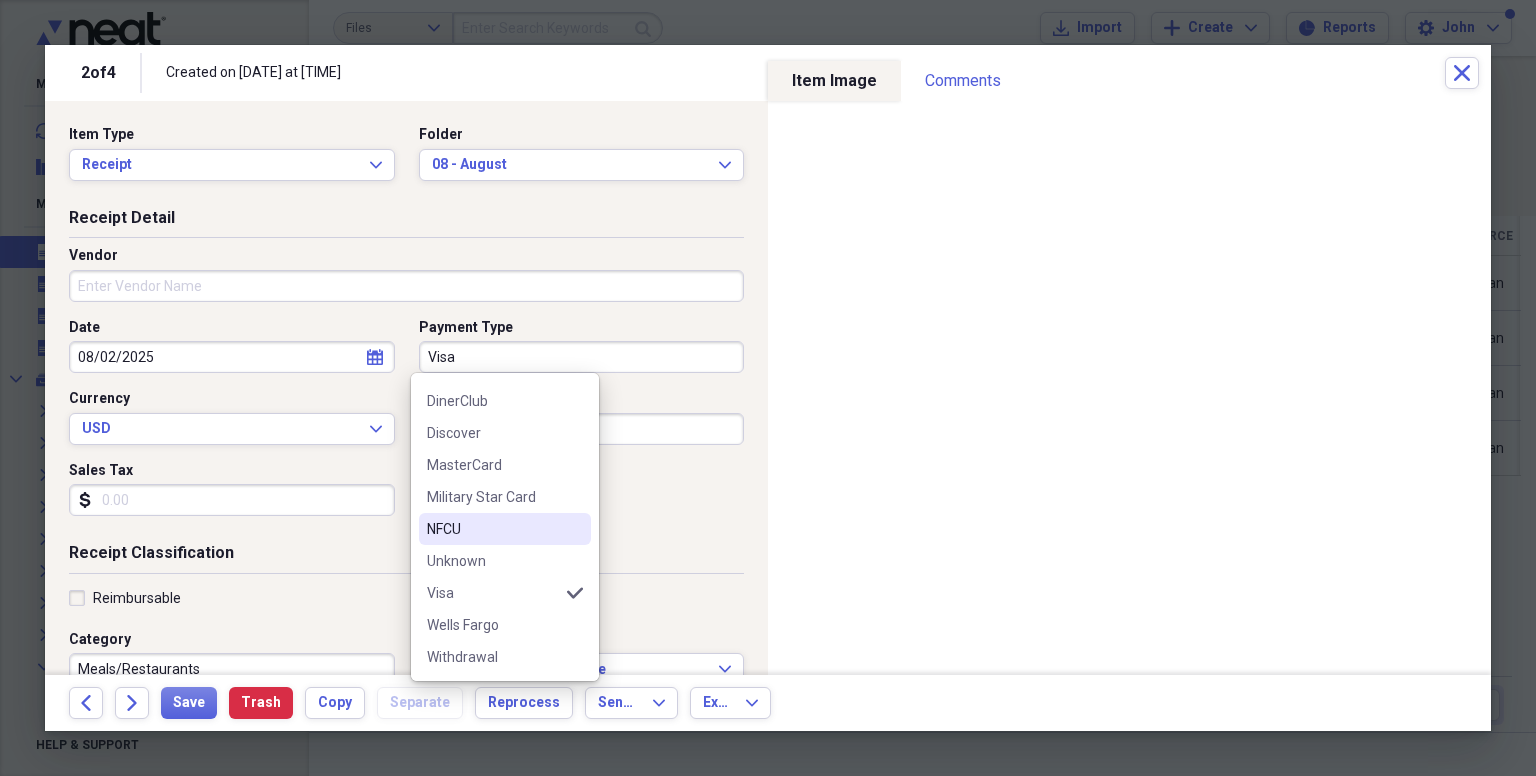 click on "NFCU" at bounding box center [493, 529] 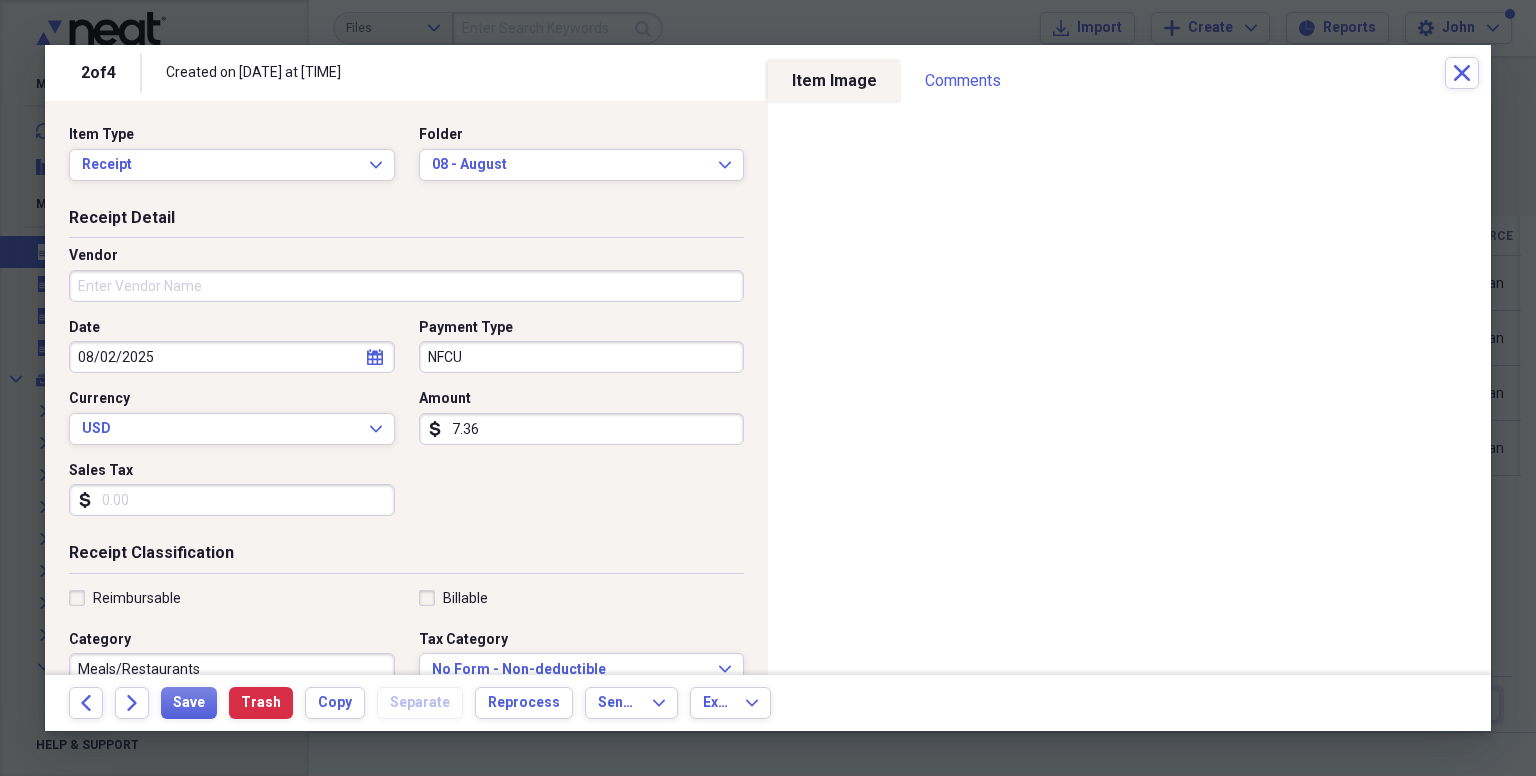 click on "Vendor" at bounding box center (406, 286) 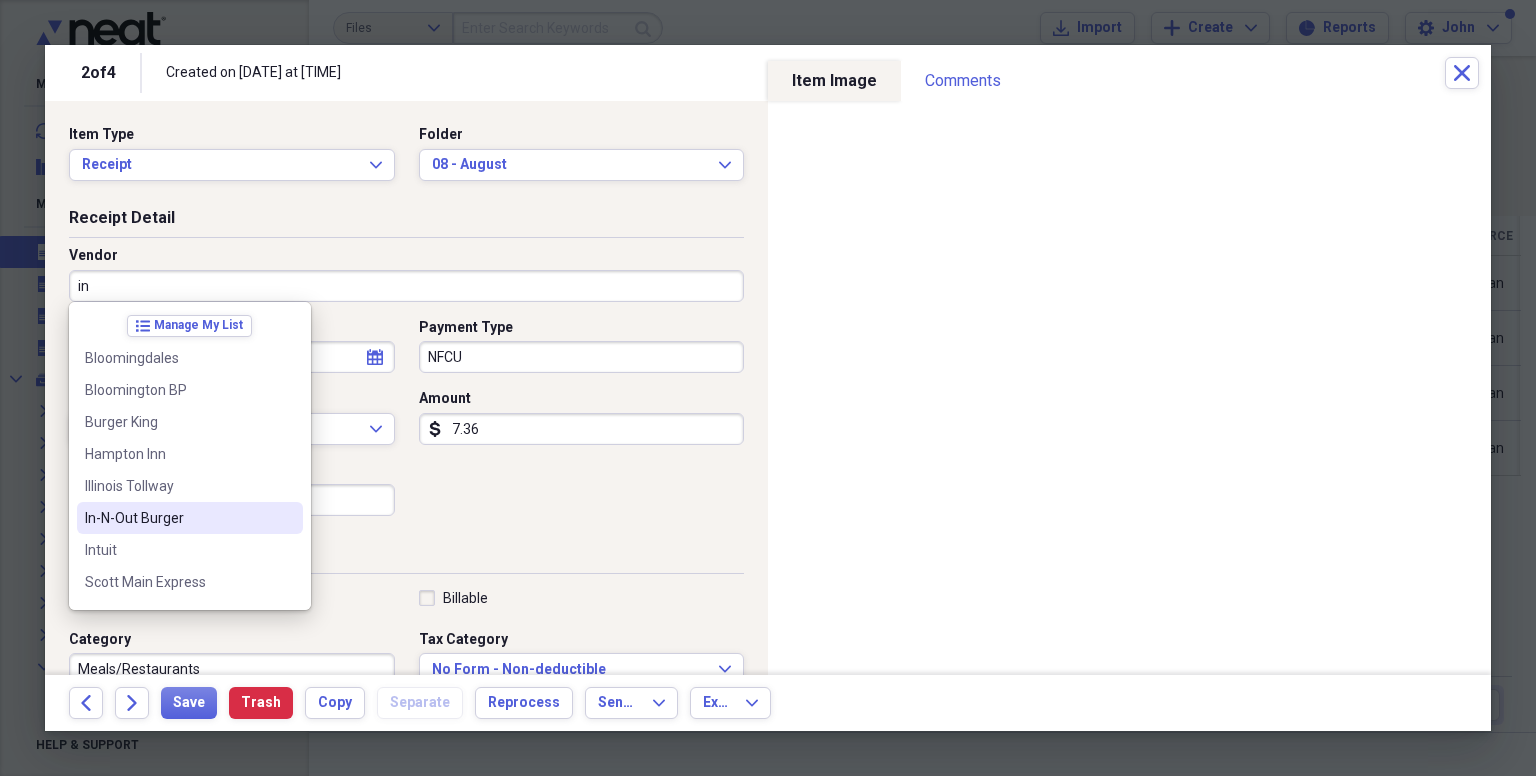 click on "In-N-Out Burger" at bounding box center [178, 518] 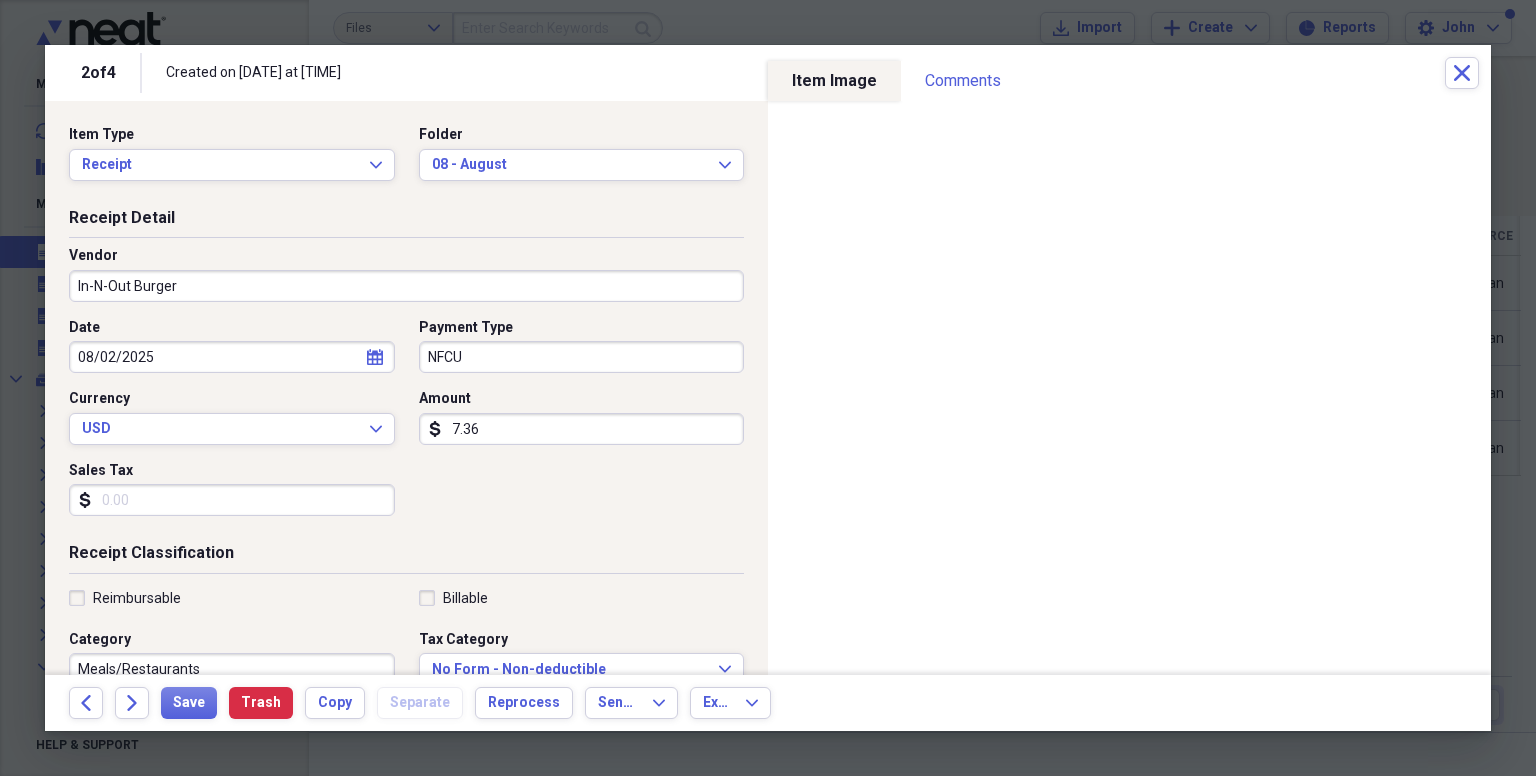 click on "Sales Tax" at bounding box center (232, 500) 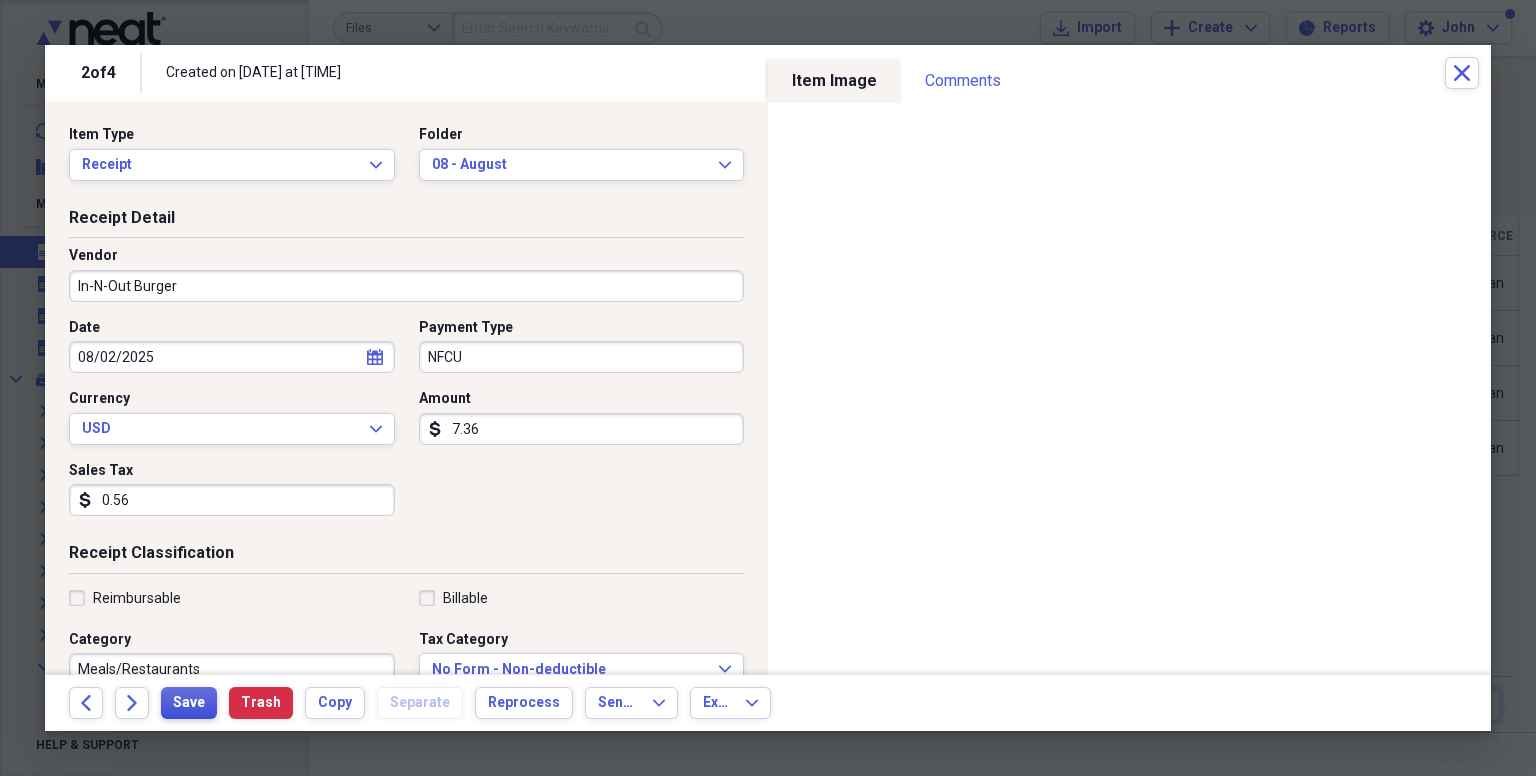 type on "0.56" 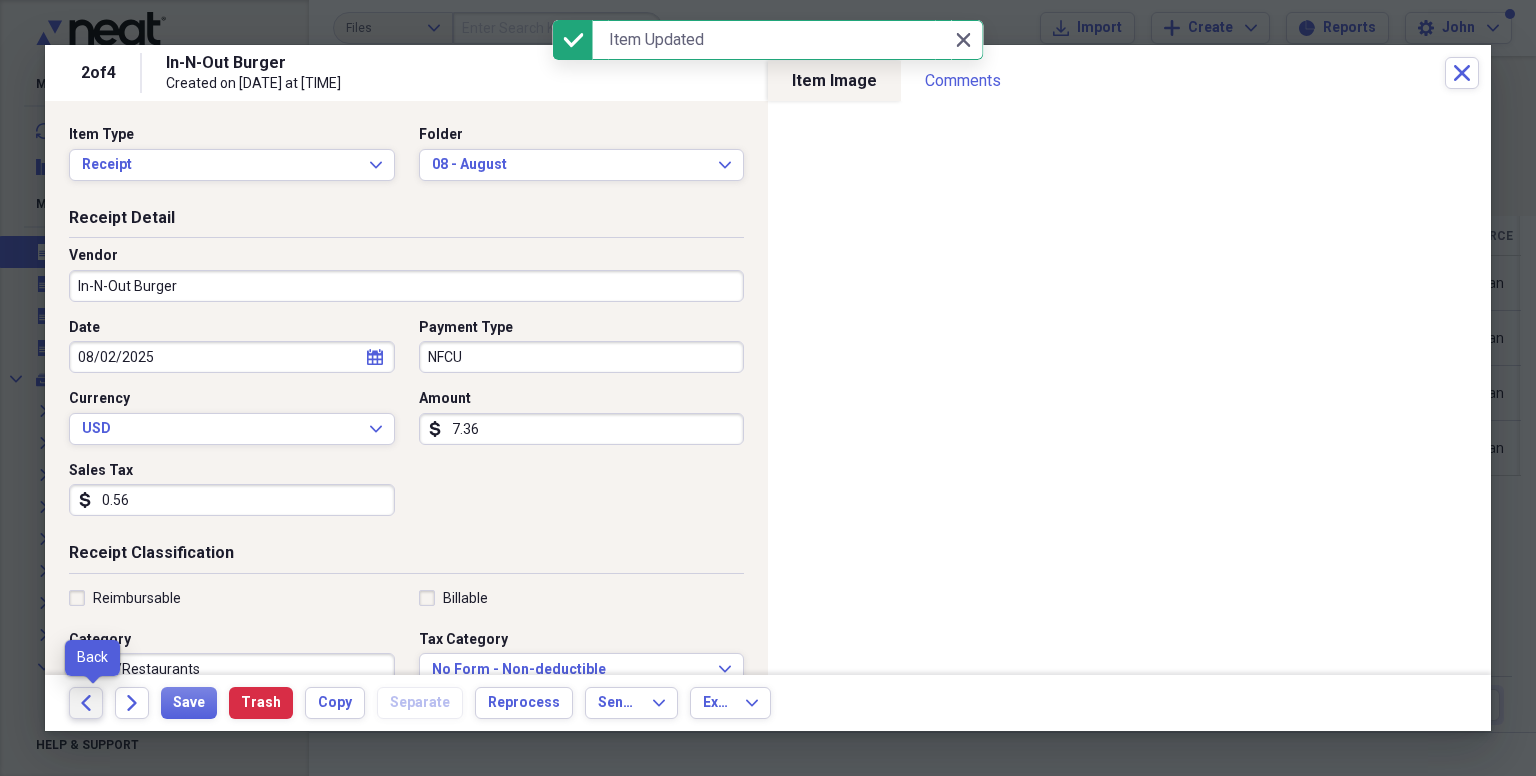 click on "Back" 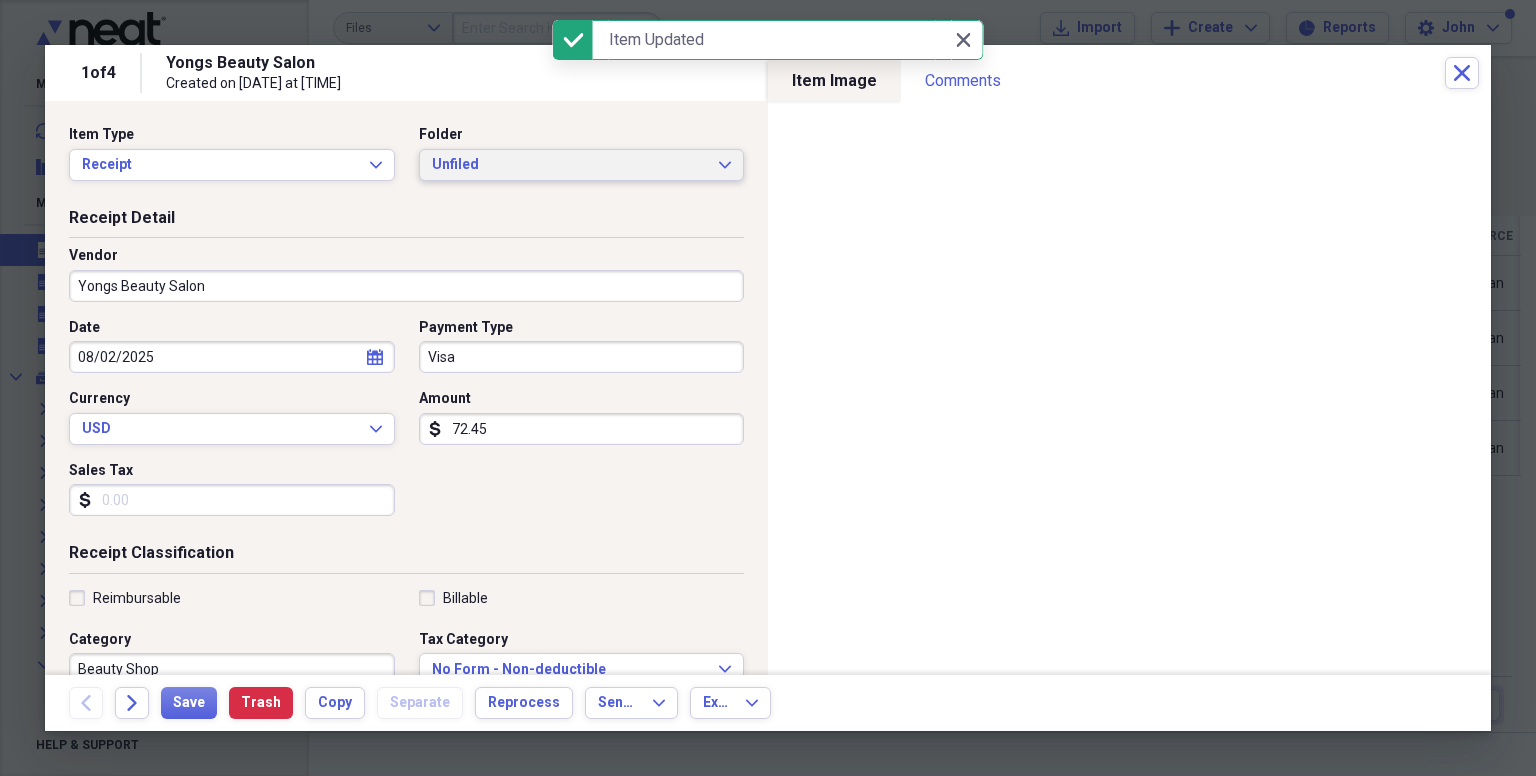 click on "Unfiled" at bounding box center (570, 165) 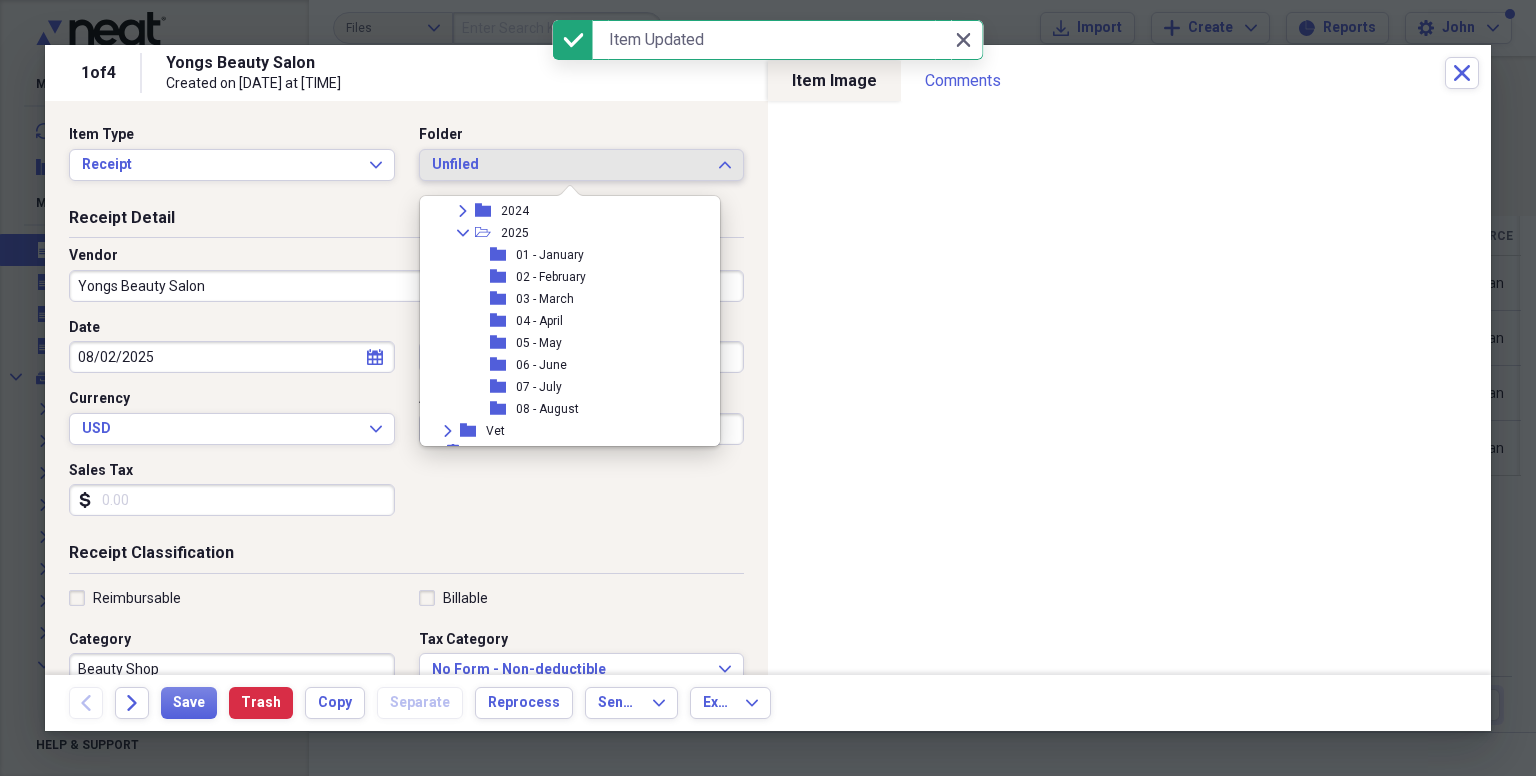scroll, scrollTop: 270, scrollLeft: 0, axis: vertical 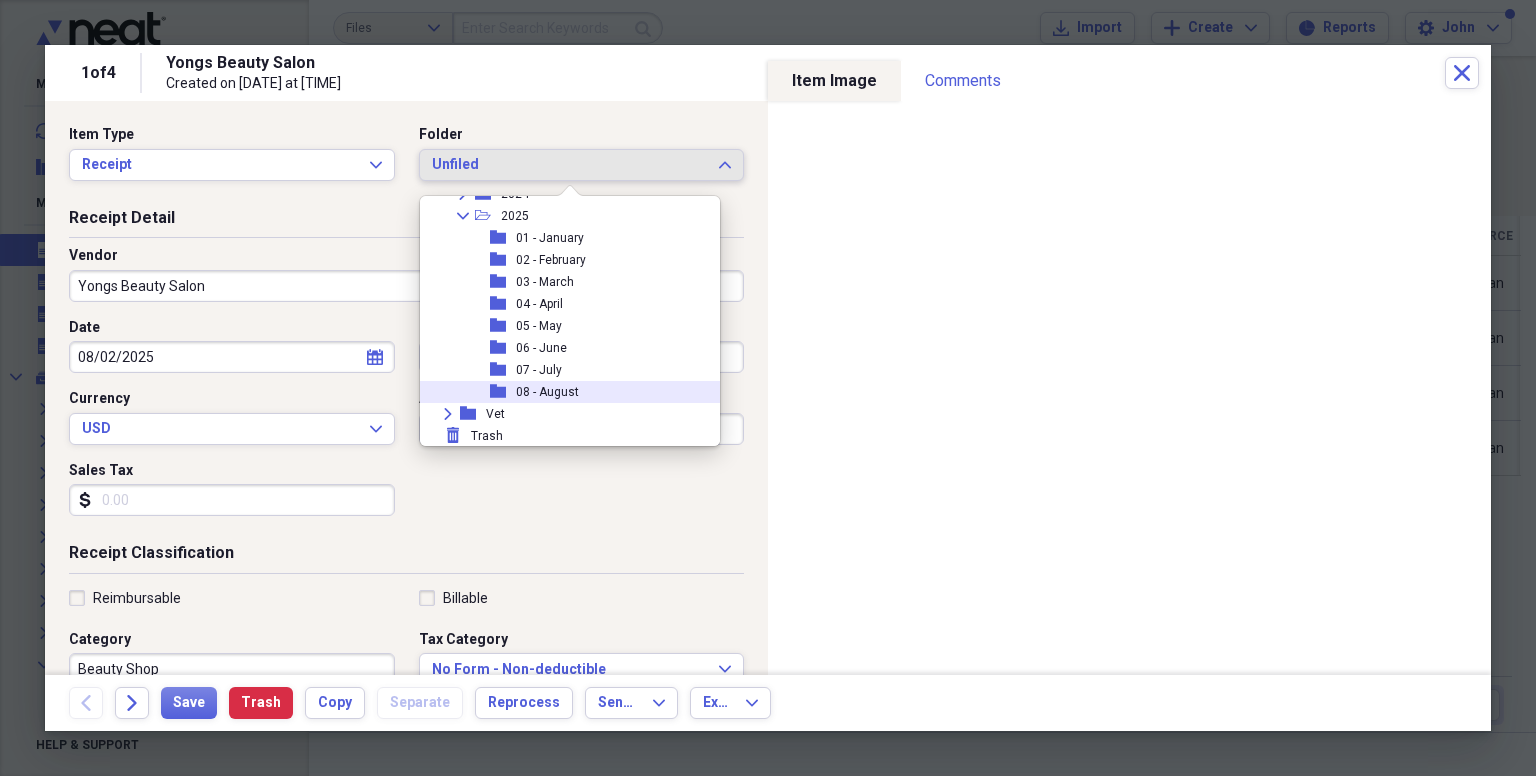 click on "08 - August" at bounding box center (547, 392) 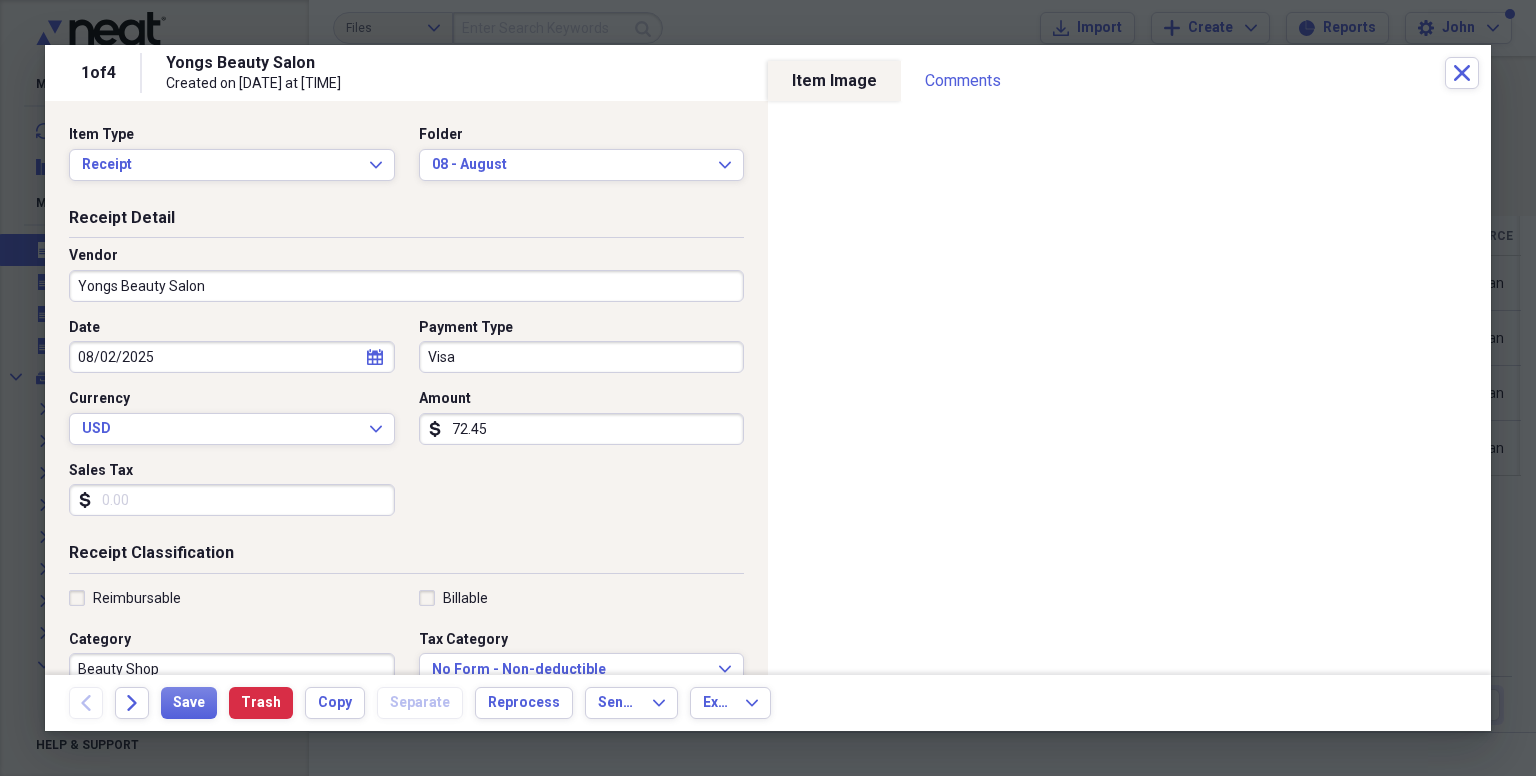 click on "Visa" at bounding box center [582, 357] 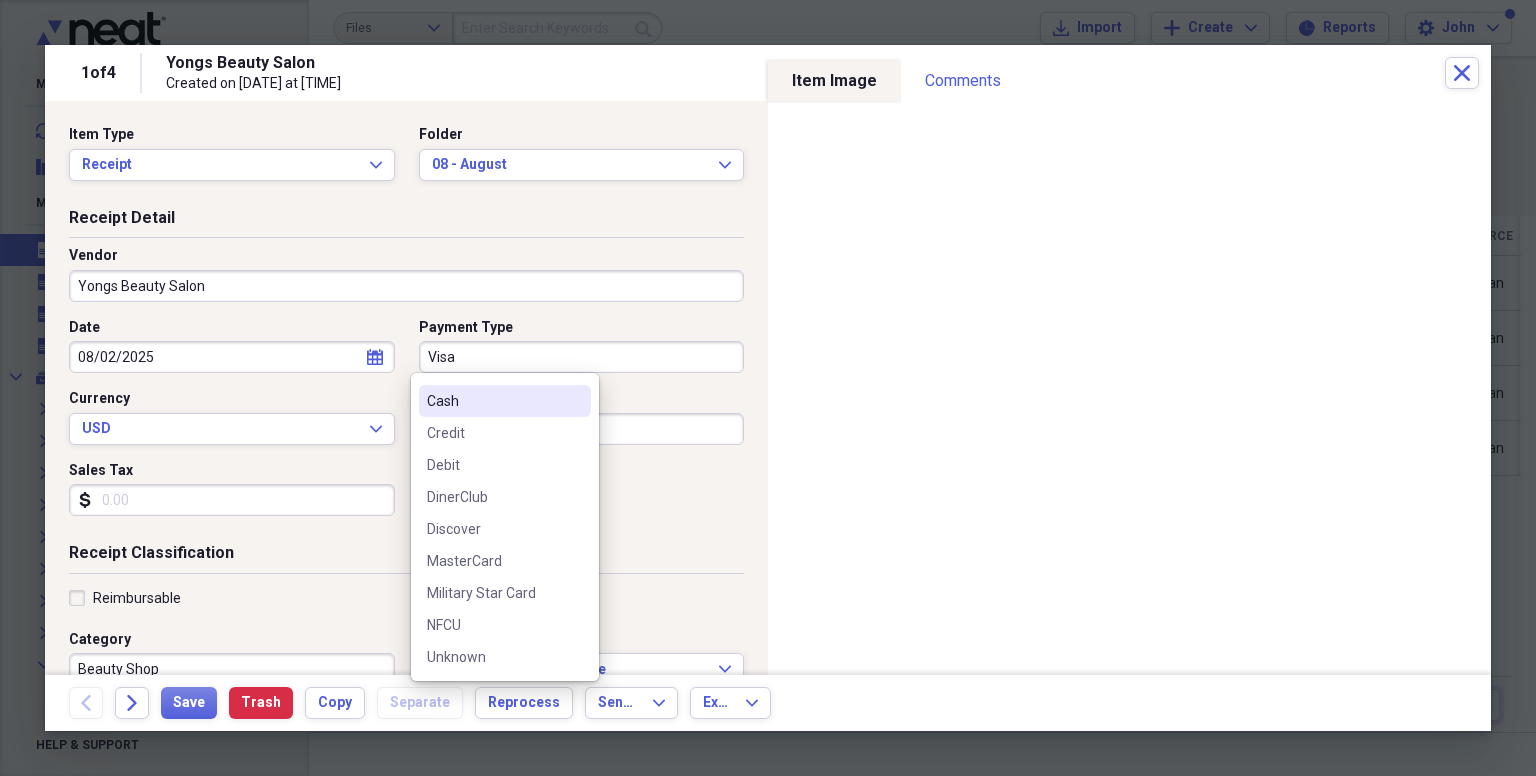scroll, scrollTop: 156, scrollLeft: 0, axis: vertical 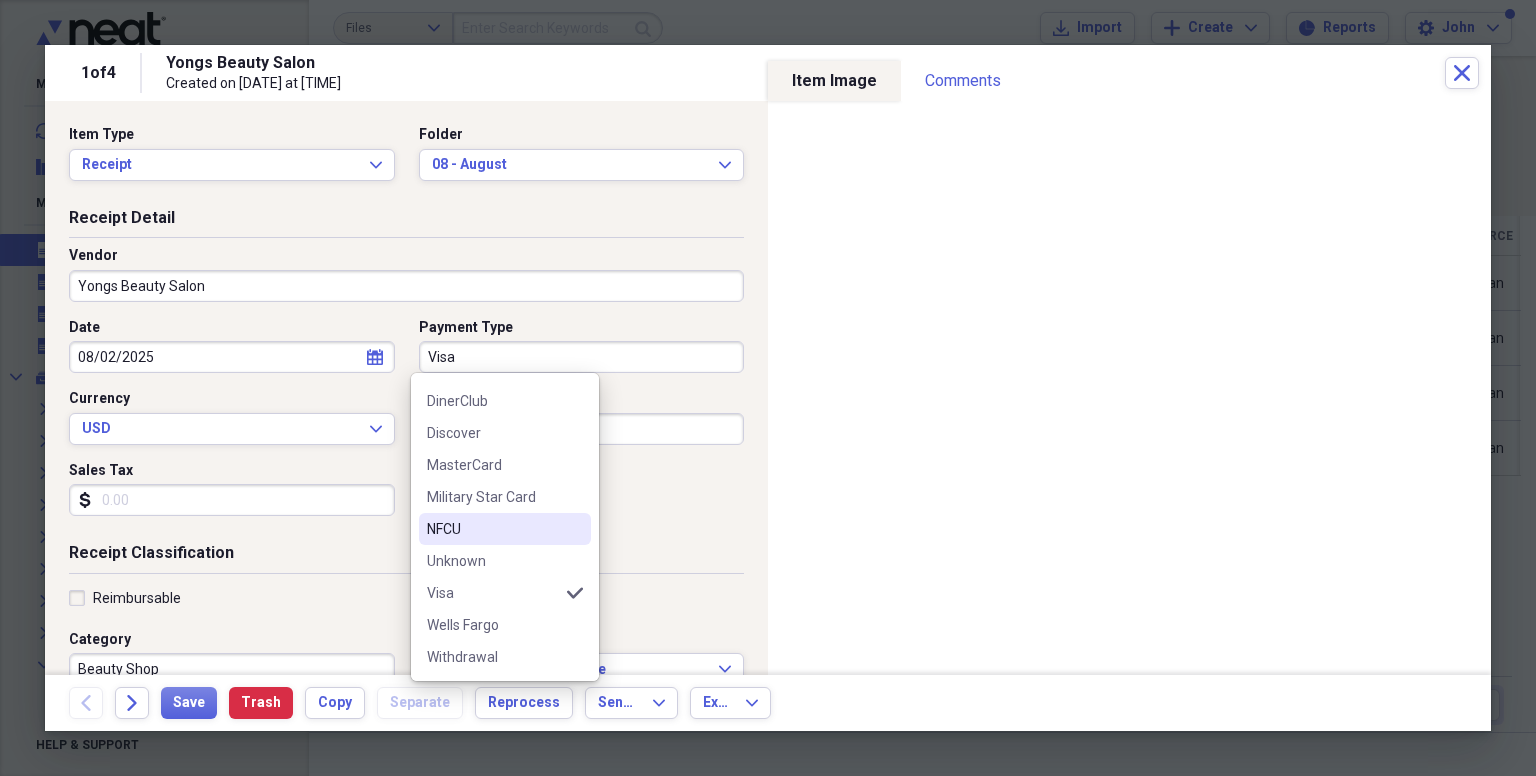 click on "NFCU" at bounding box center [493, 529] 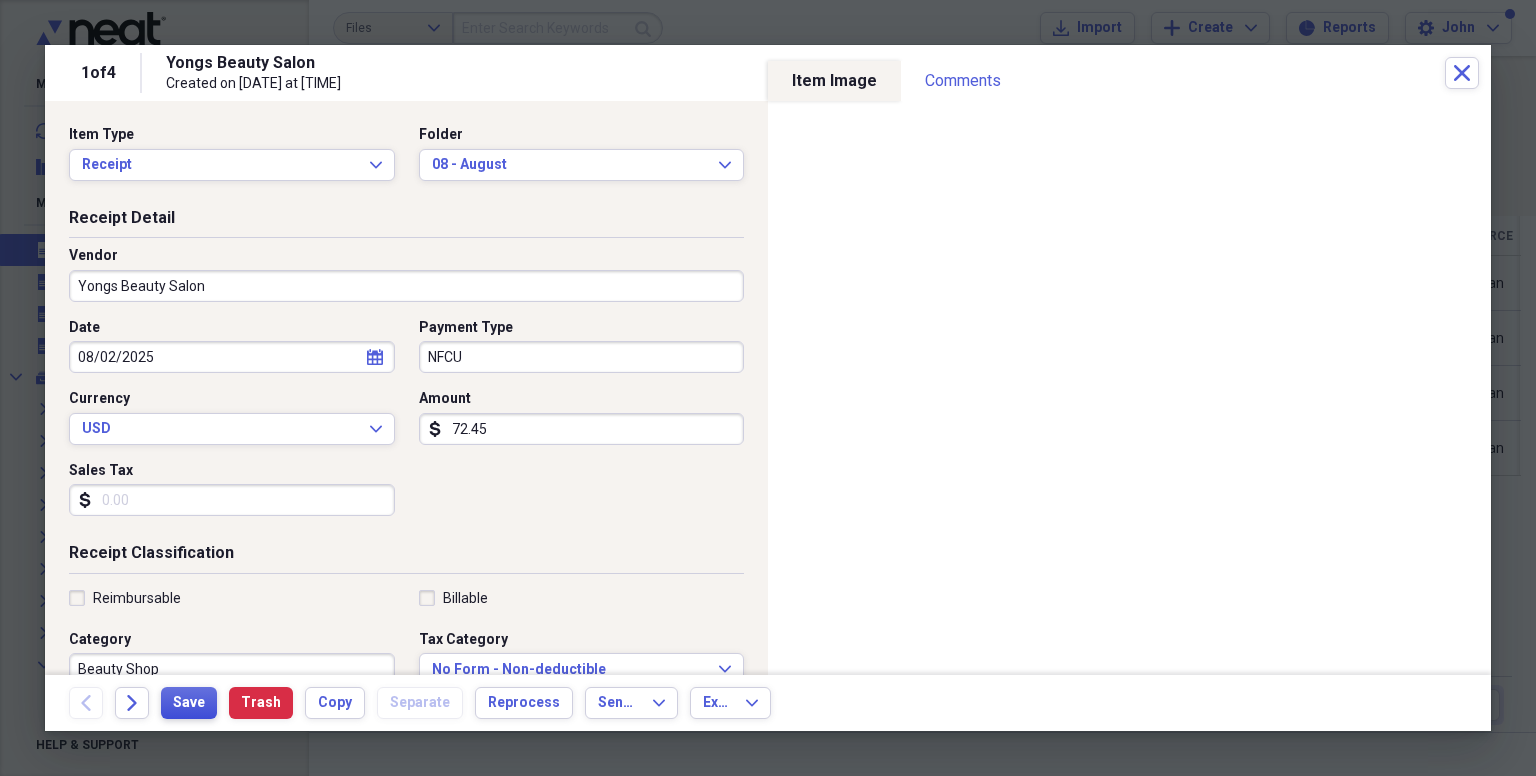click on "Save" at bounding box center (189, 703) 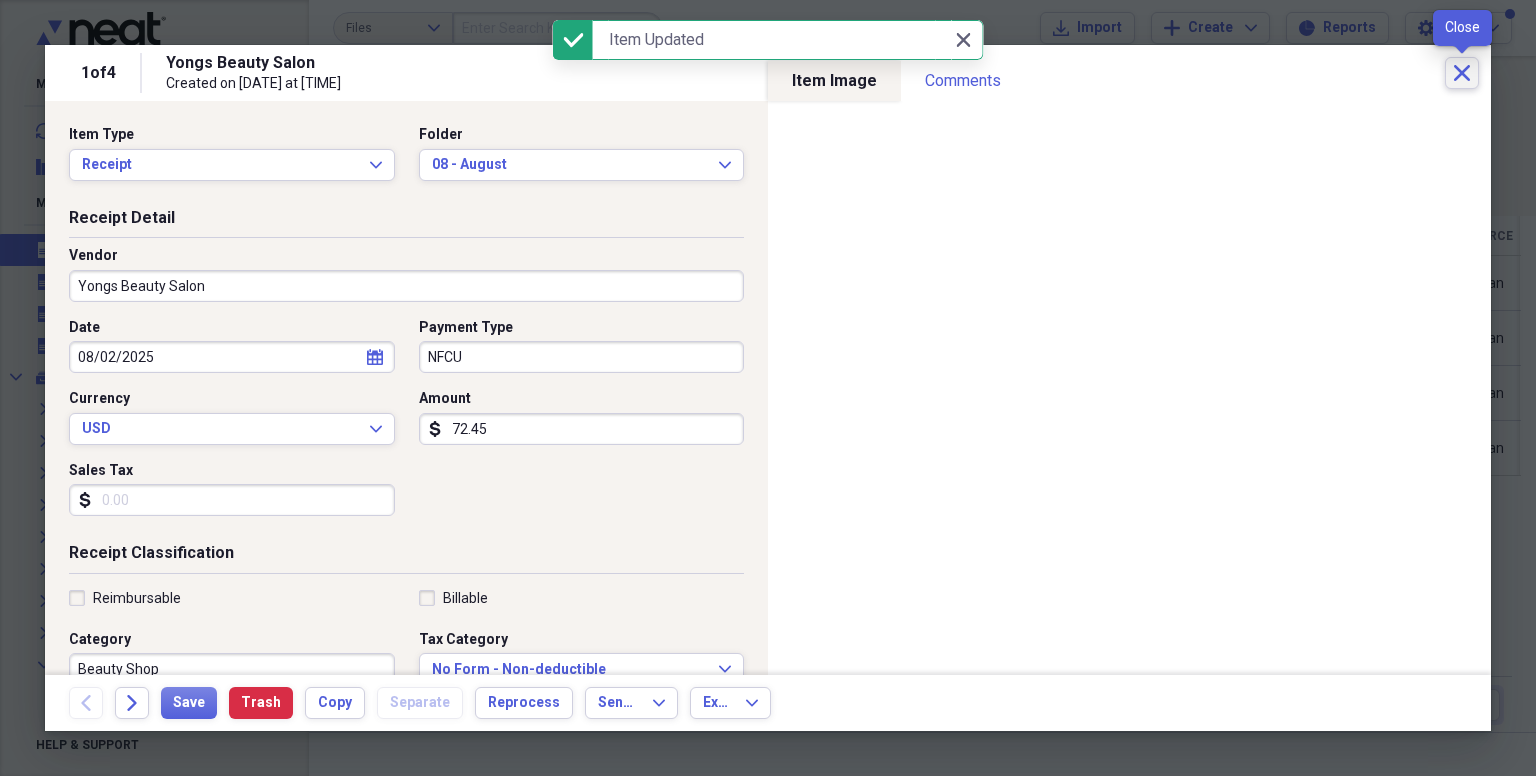 click on "Close" 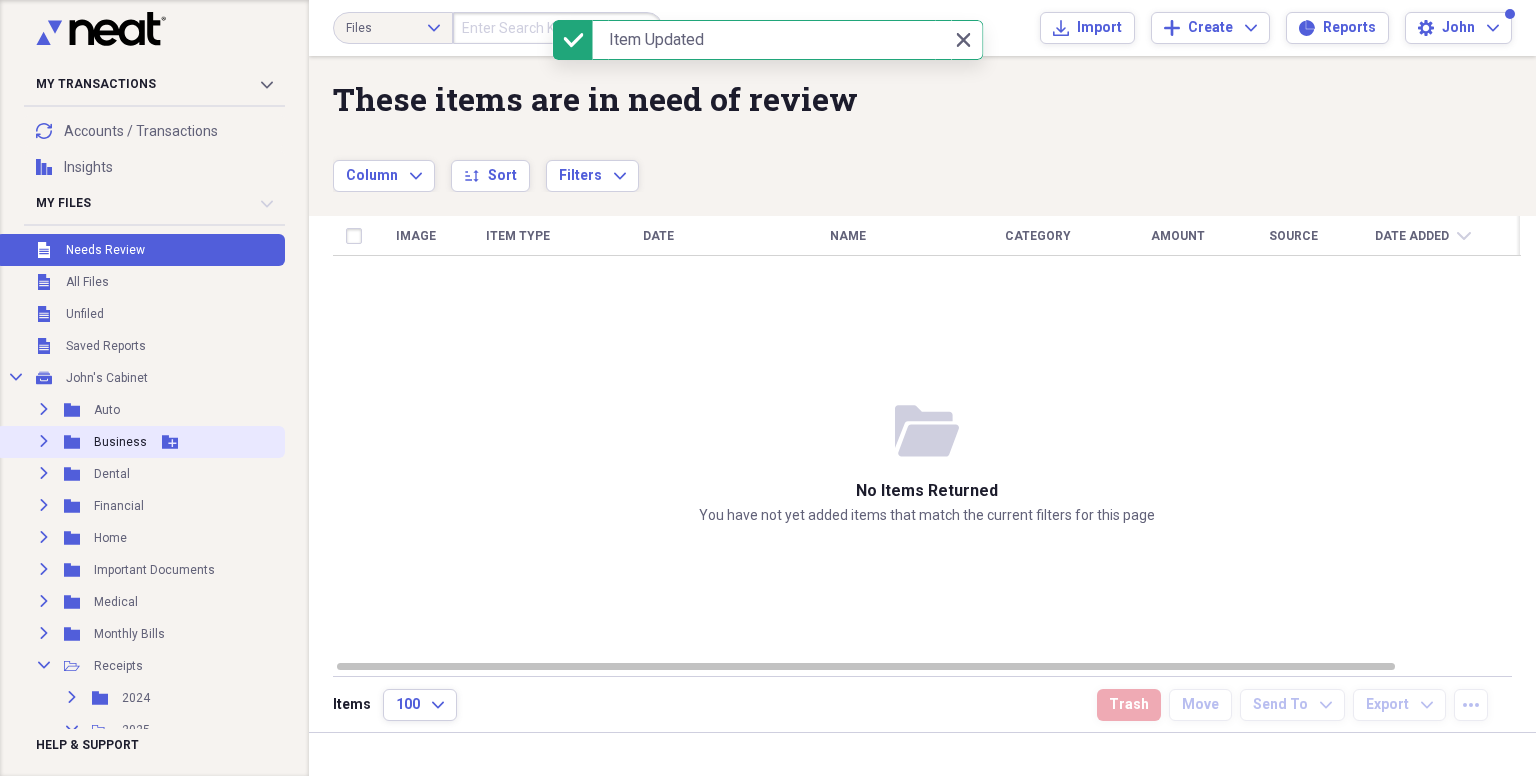 scroll, scrollTop: 334, scrollLeft: 0, axis: vertical 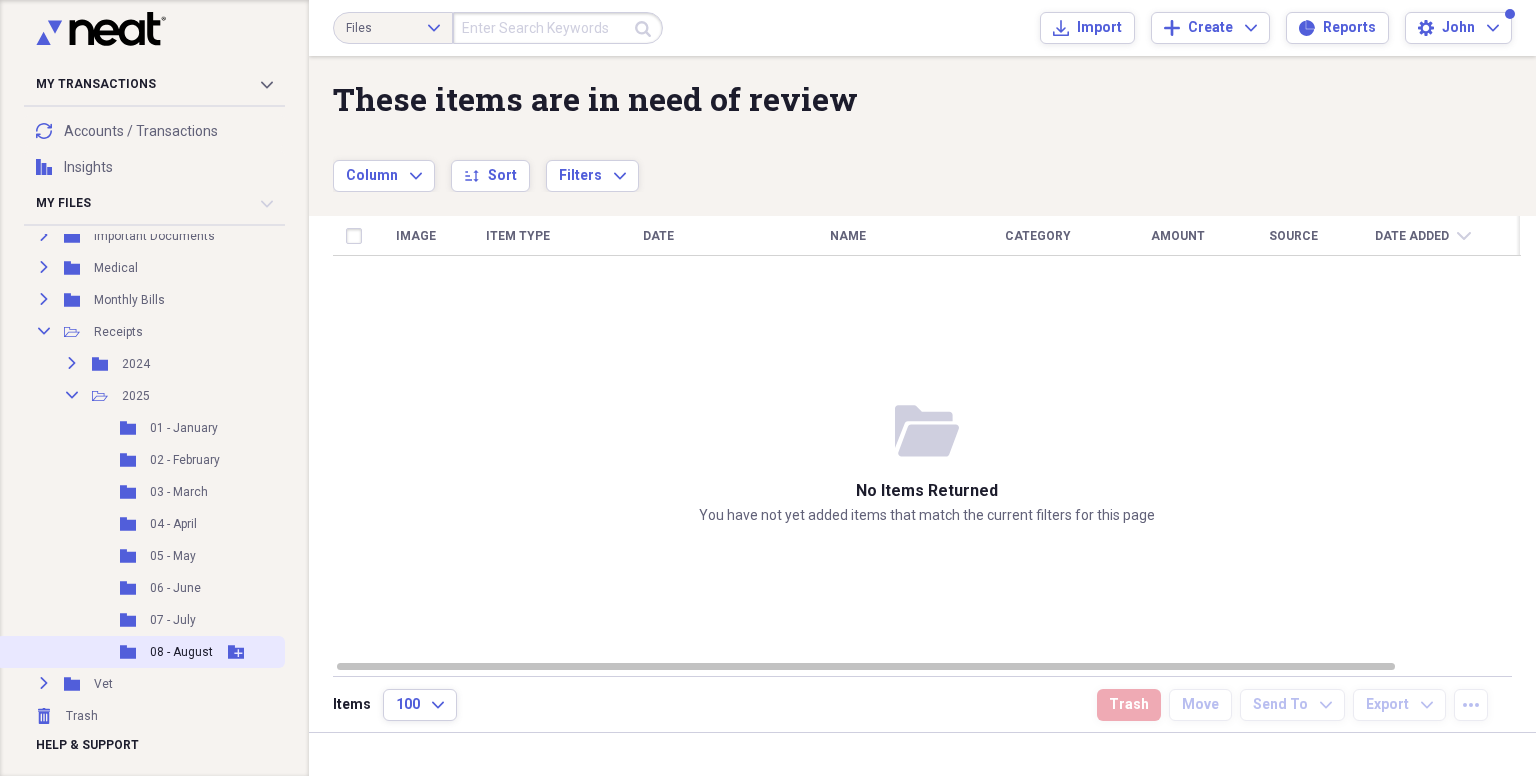 click on "08 - August" at bounding box center [181, 652] 